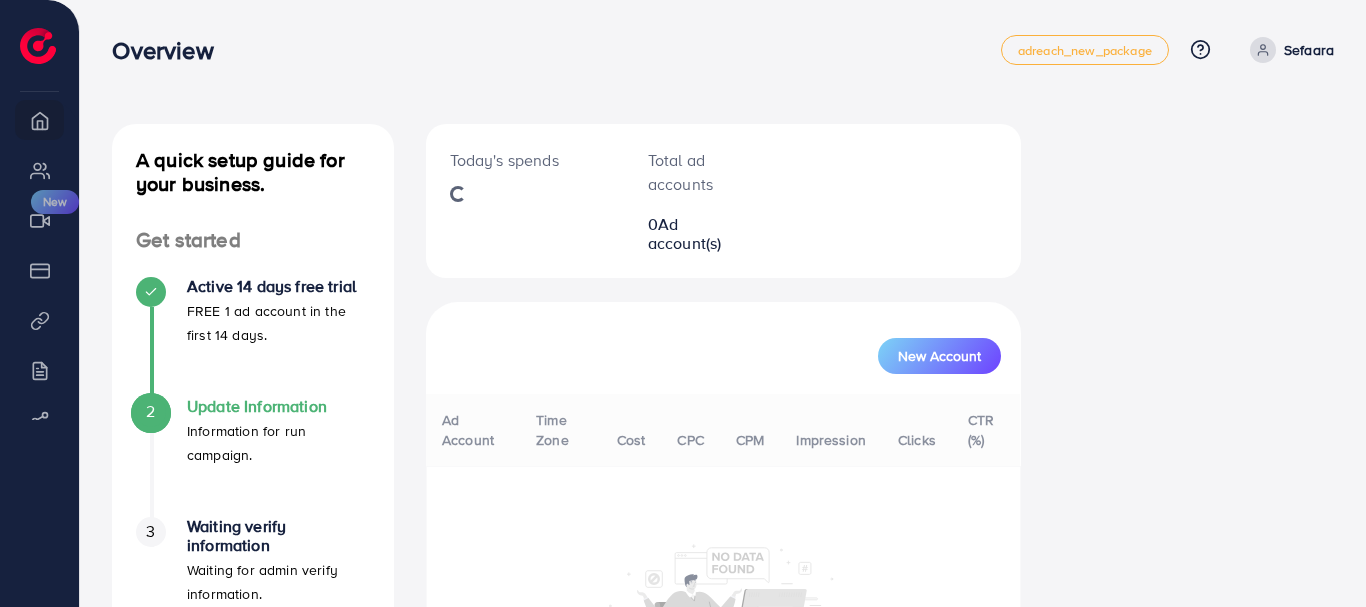 scroll, scrollTop: 0, scrollLeft: 0, axis: both 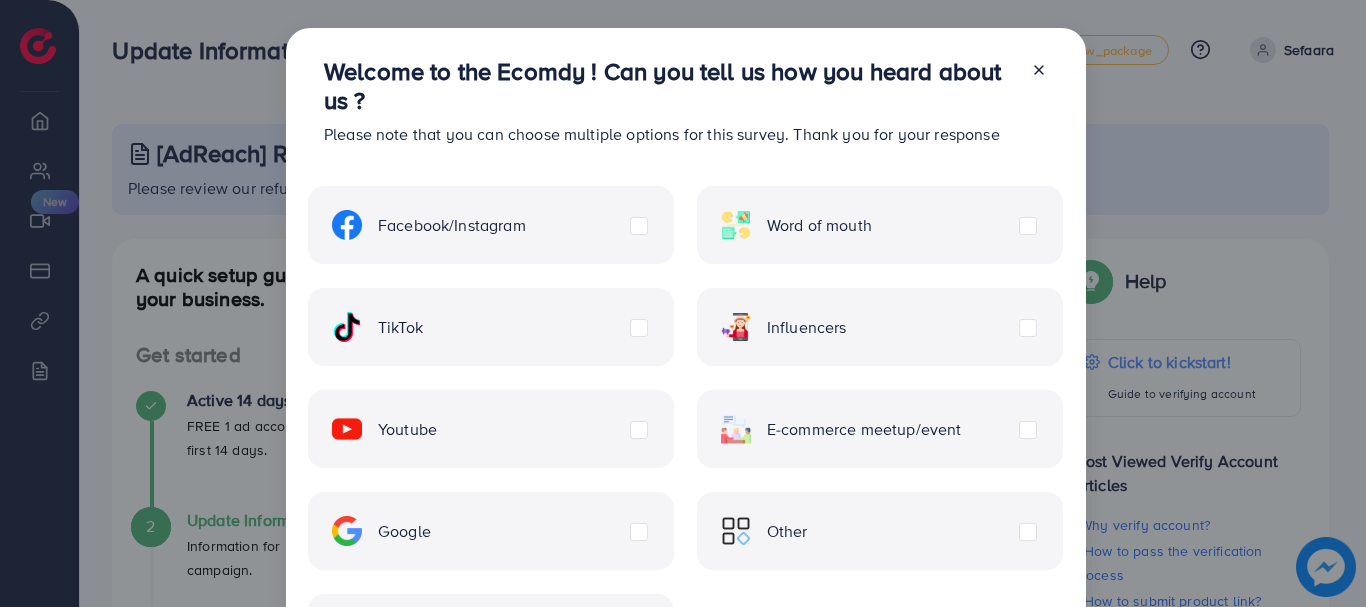 click on "Other" at bounding box center (880, 531) 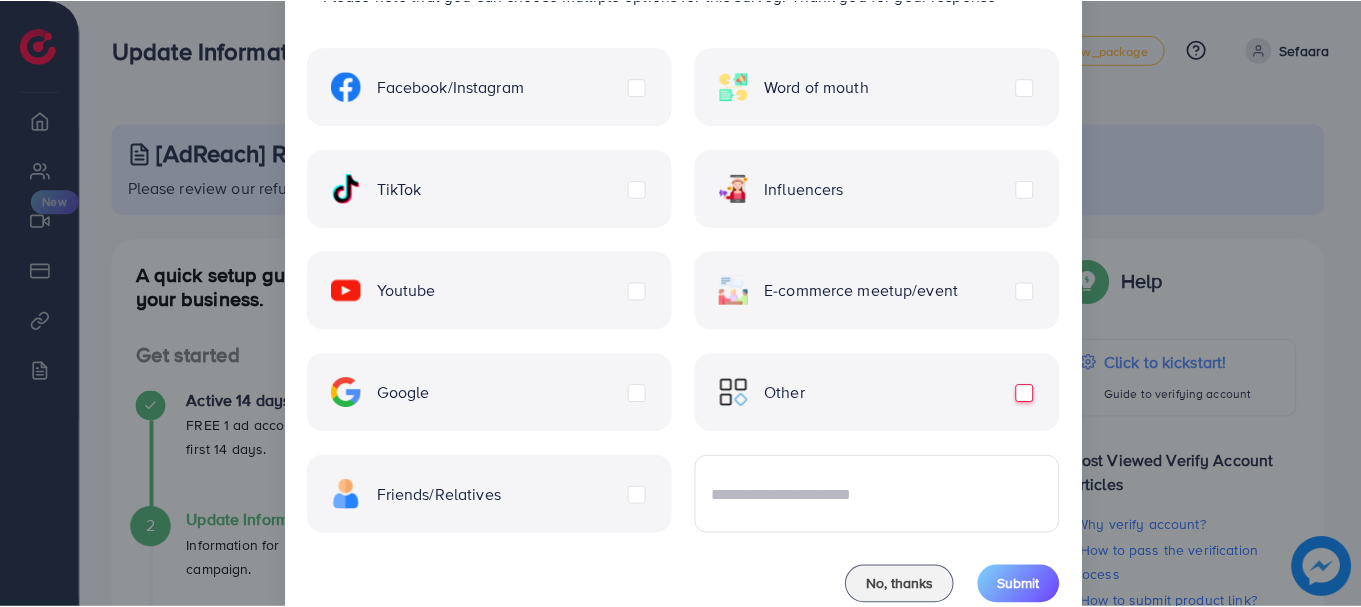 scroll, scrollTop: 171, scrollLeft: 0, axis: vertical 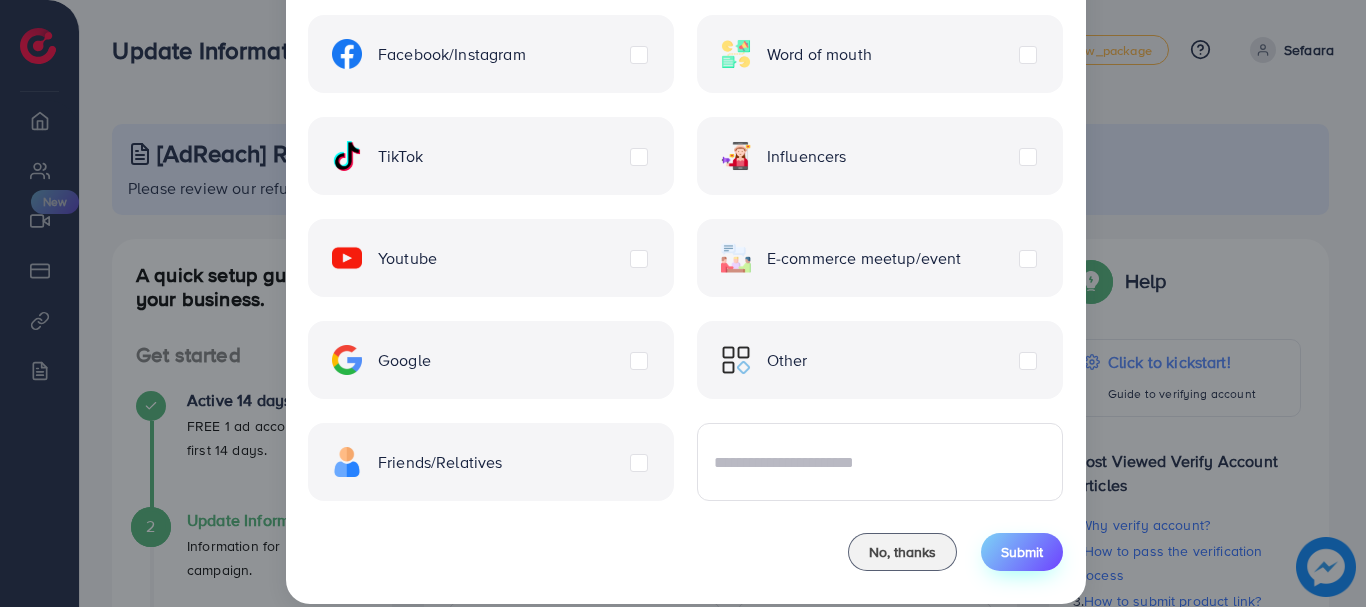 click on "Submit" at bounding box center [1022, 552] 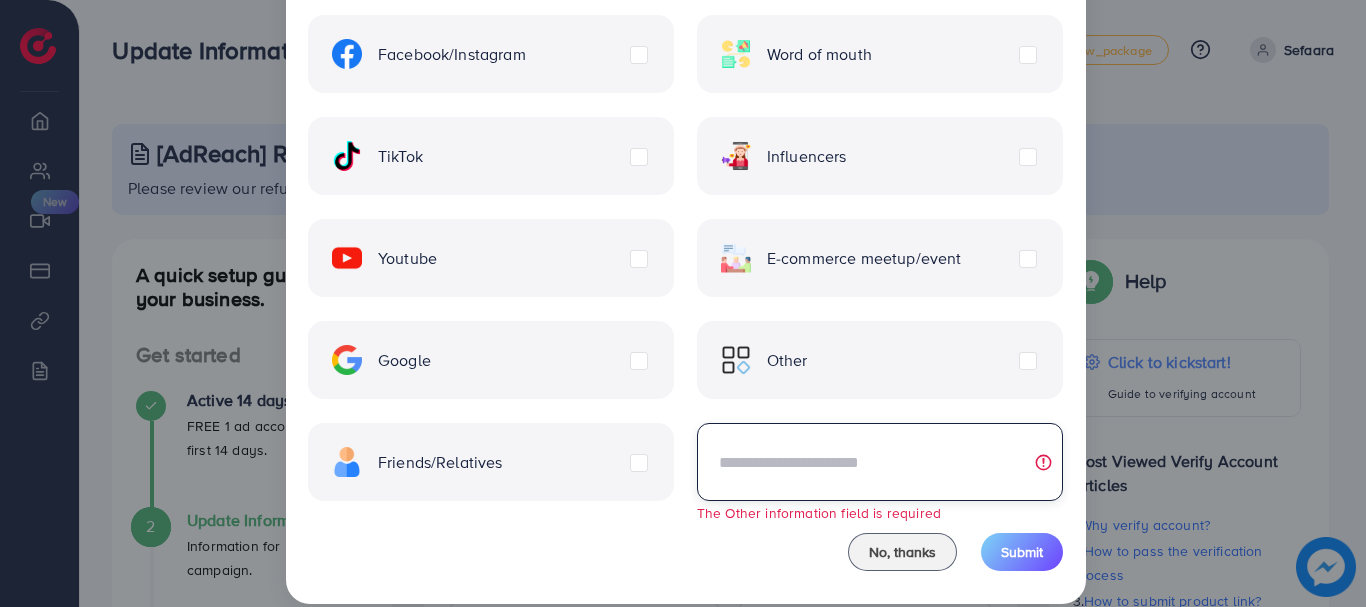 click at bounding box center [880, 462] 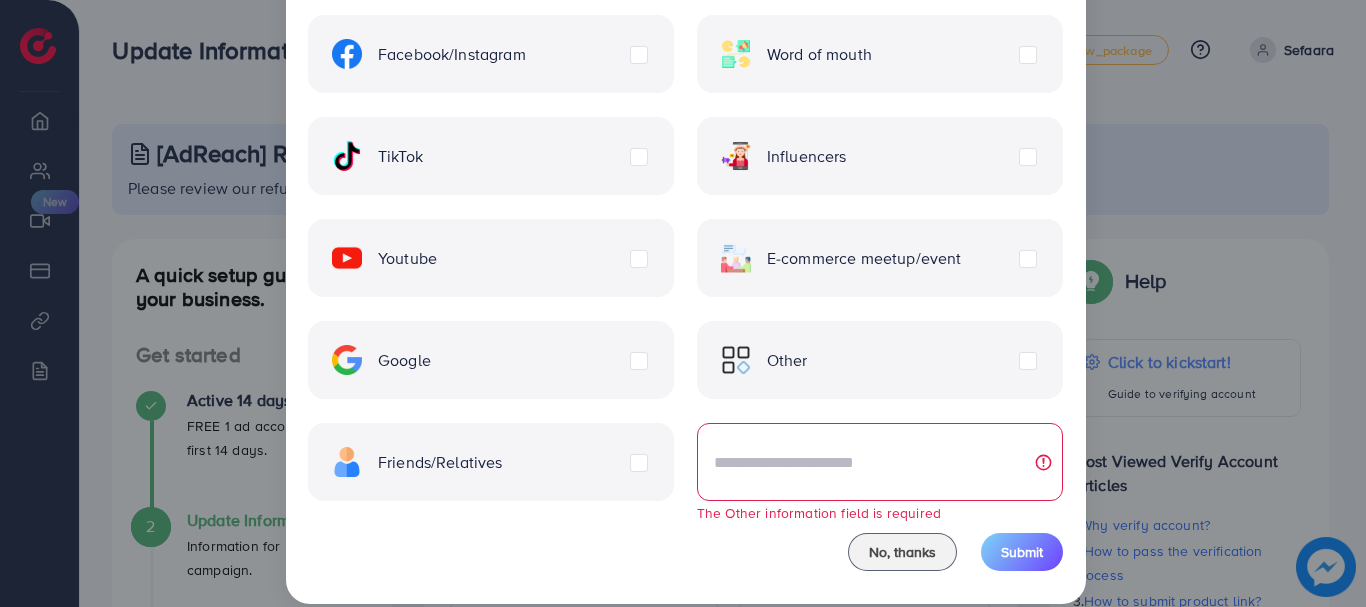 click on "Friends/Relatives" at bounding box center (491, 462) 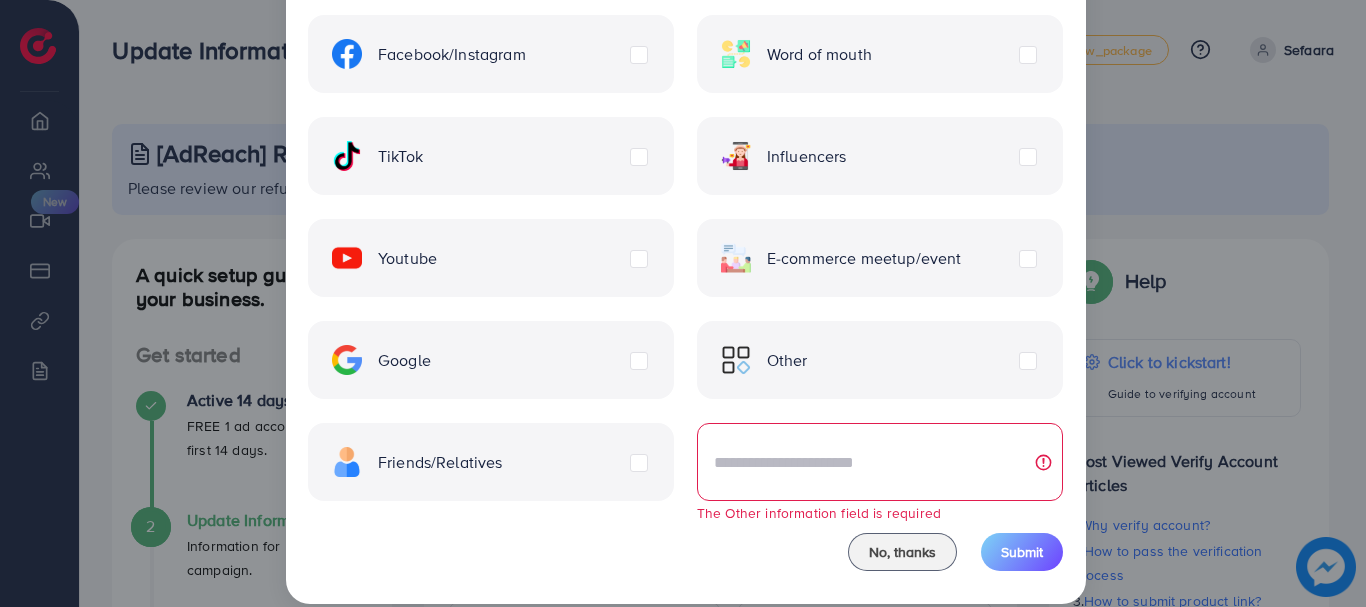 click on "Other" at bounding box center [764, 360] 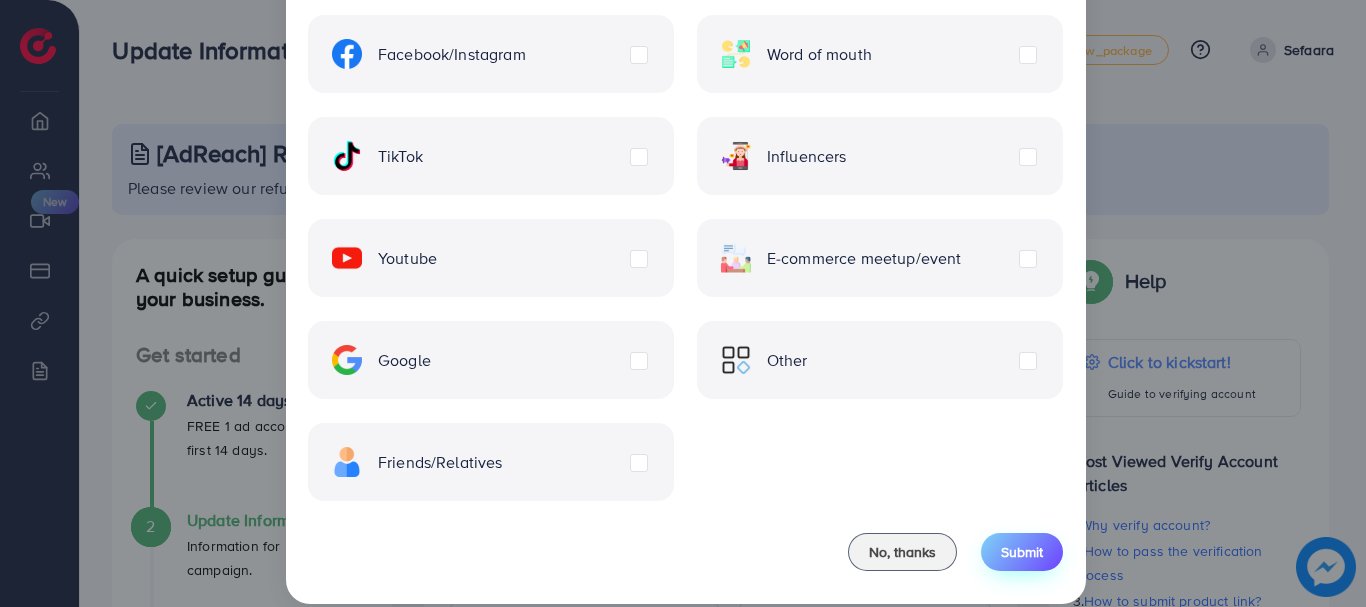 click on "Submit" at bounding box center [1022, 552] 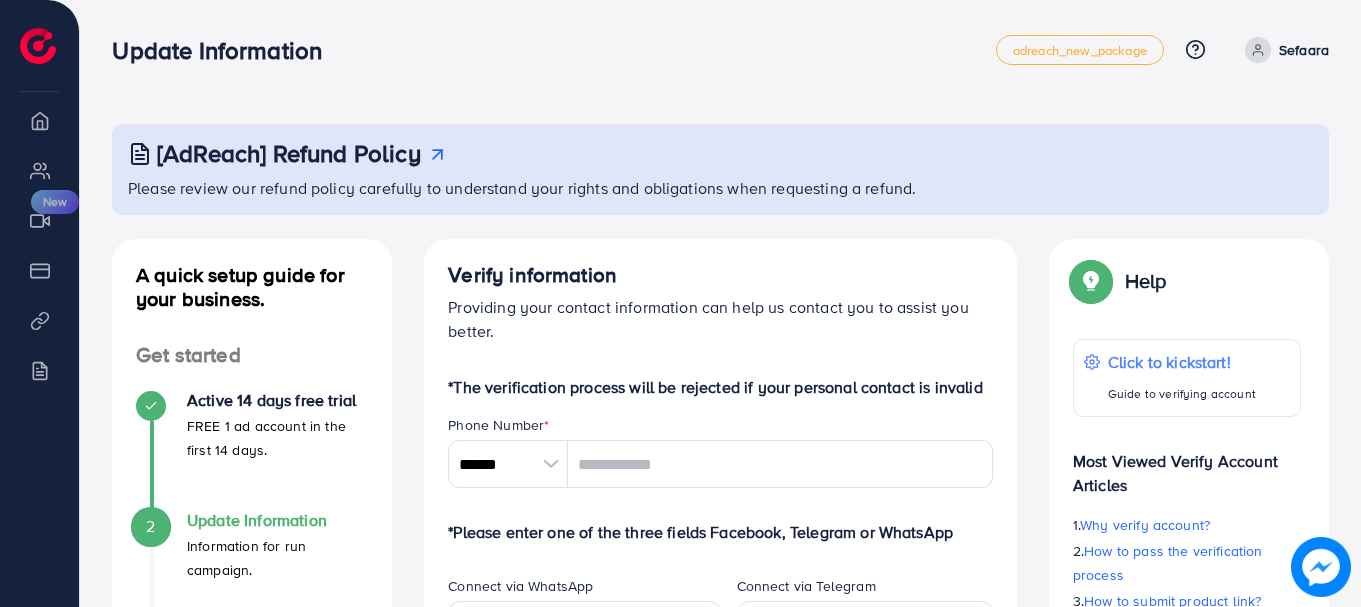 click at bounding box center (550, 464) 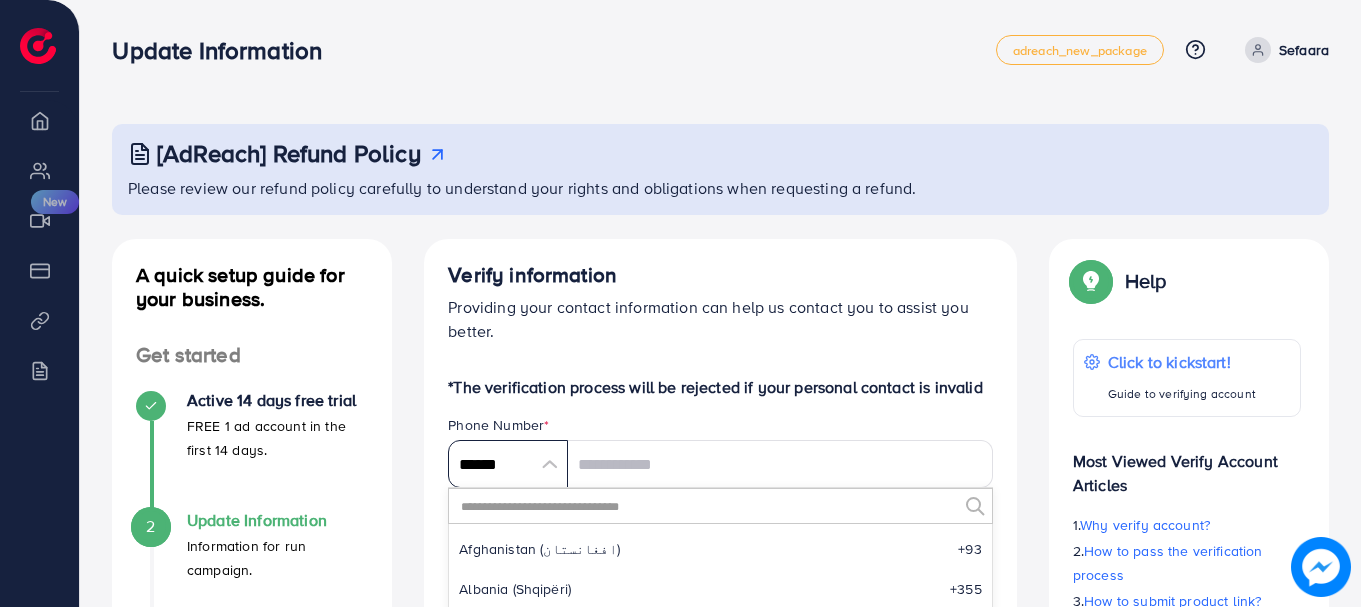 scroll, scrollTop: 9285, scrollLeft: 0, axis: vertical 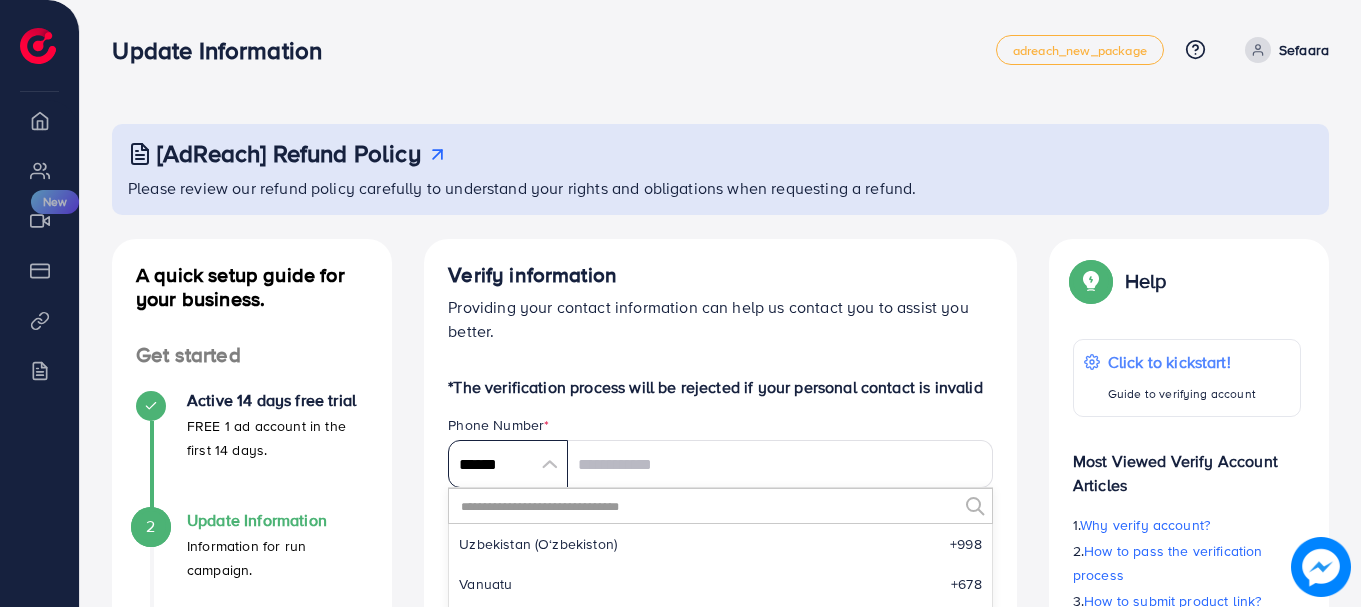 click on "******" at bounding box center [508, 464] 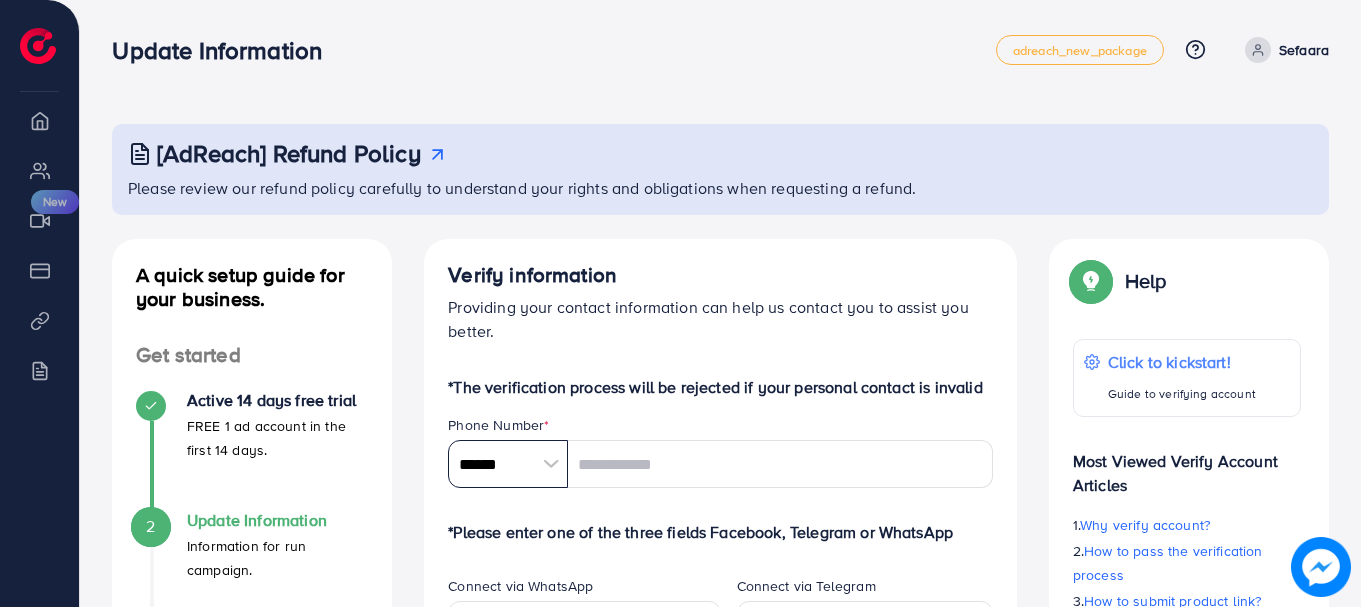 click on "******" at bounding box center (508, 464) 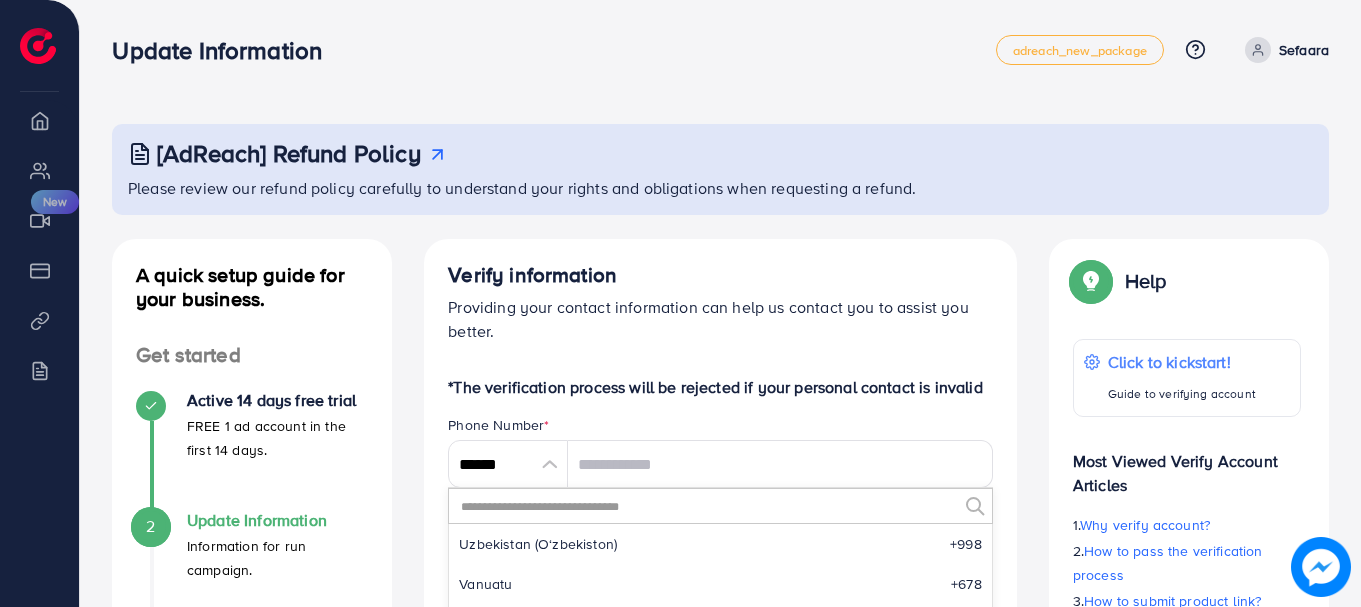click at bounding box center [708, 506] 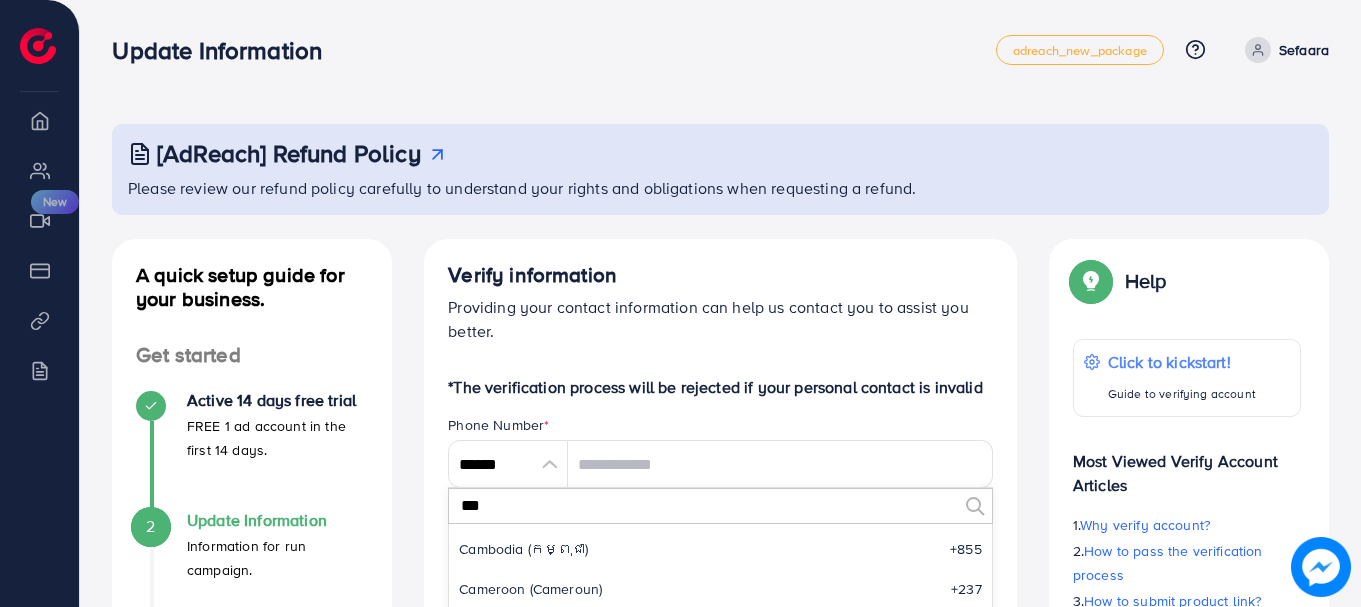 scroll, scrollTop: 0, scrollLeft: 0, axis: both 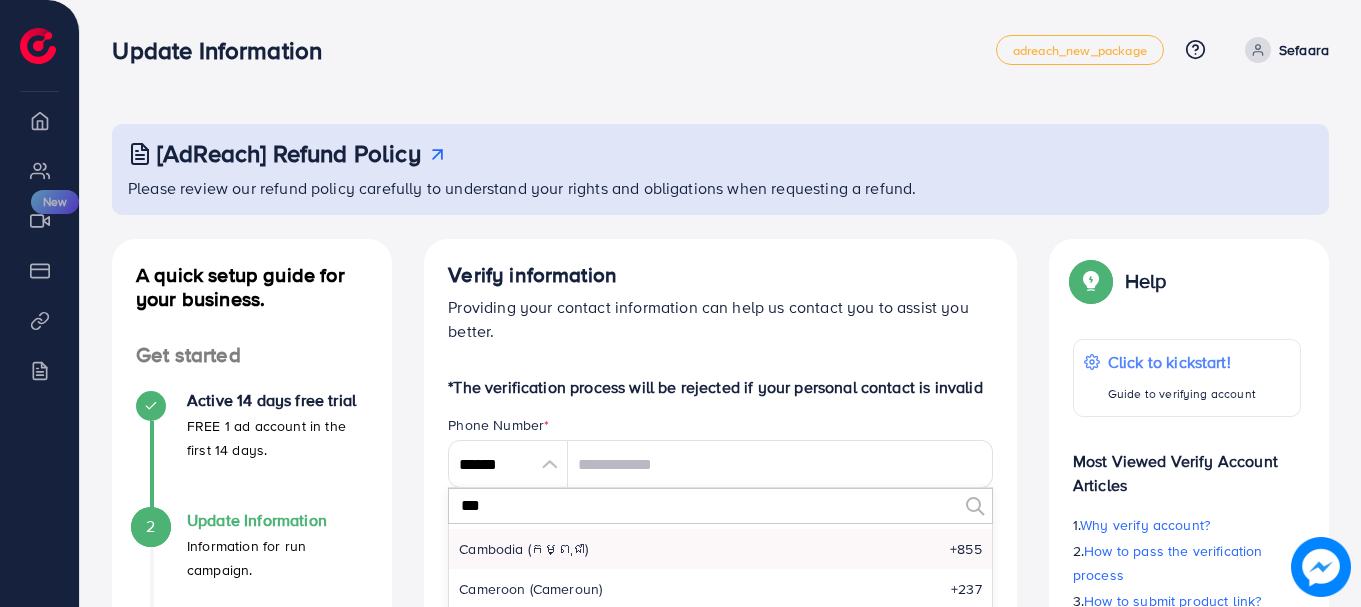 type on "***" 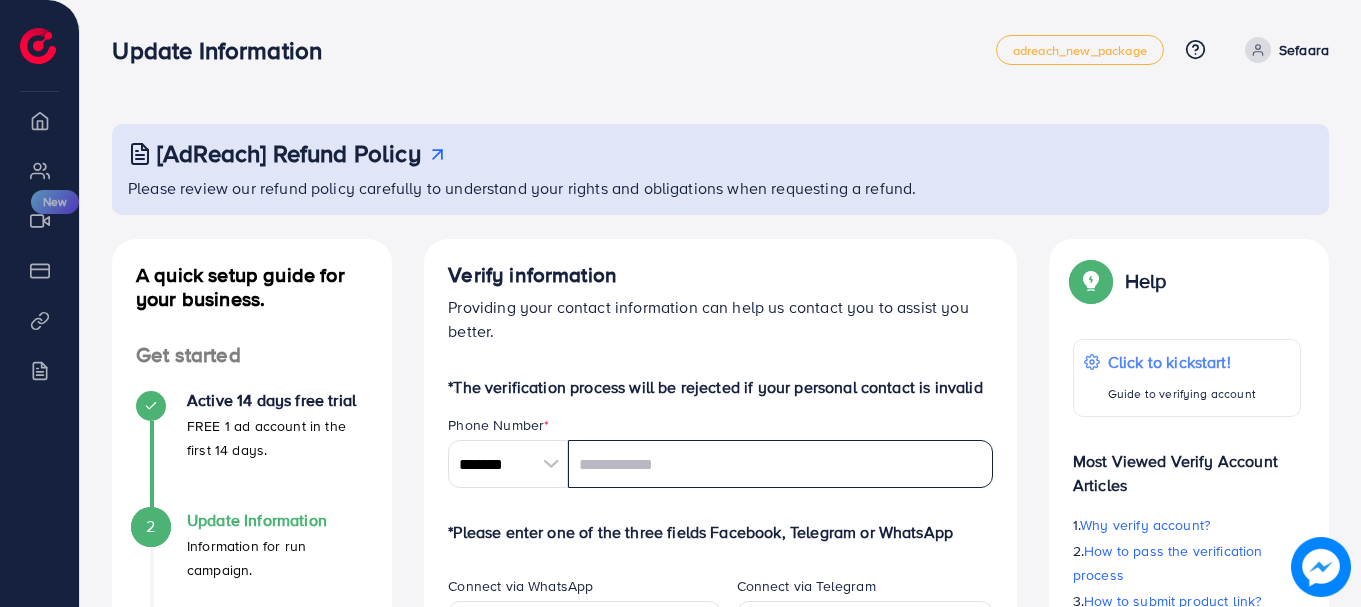 click at bounding box center (780, 464) 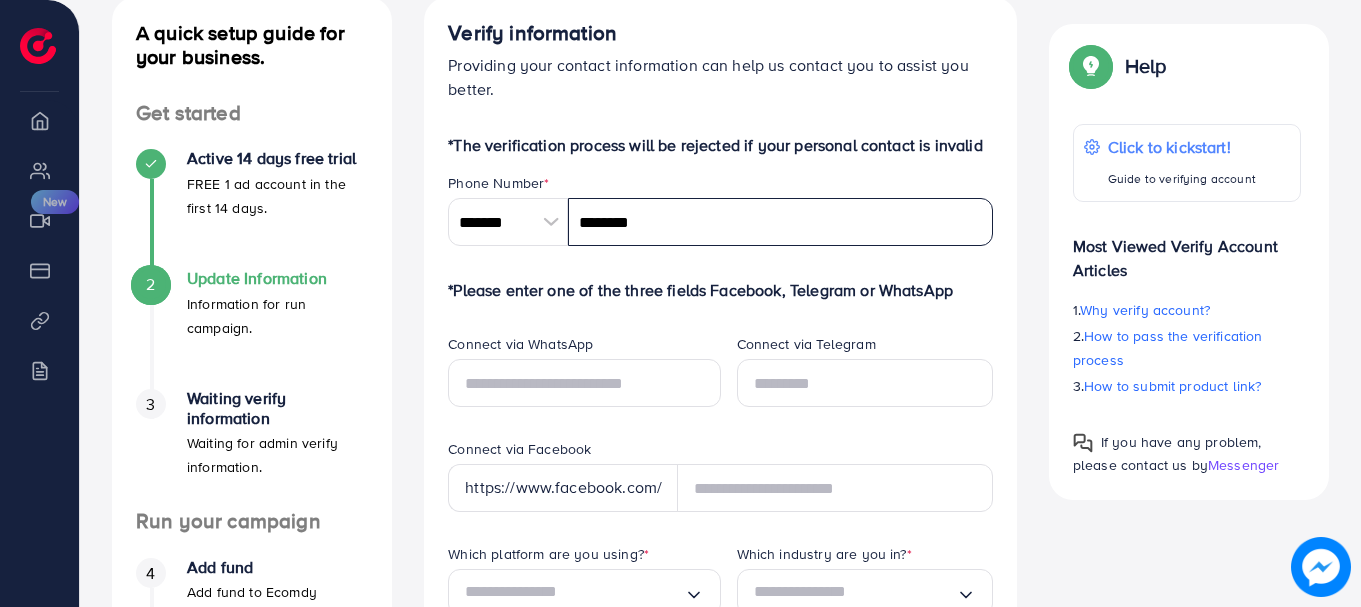 scroll, scrollTop: 238, scrollLeft: 0, axis: vertical 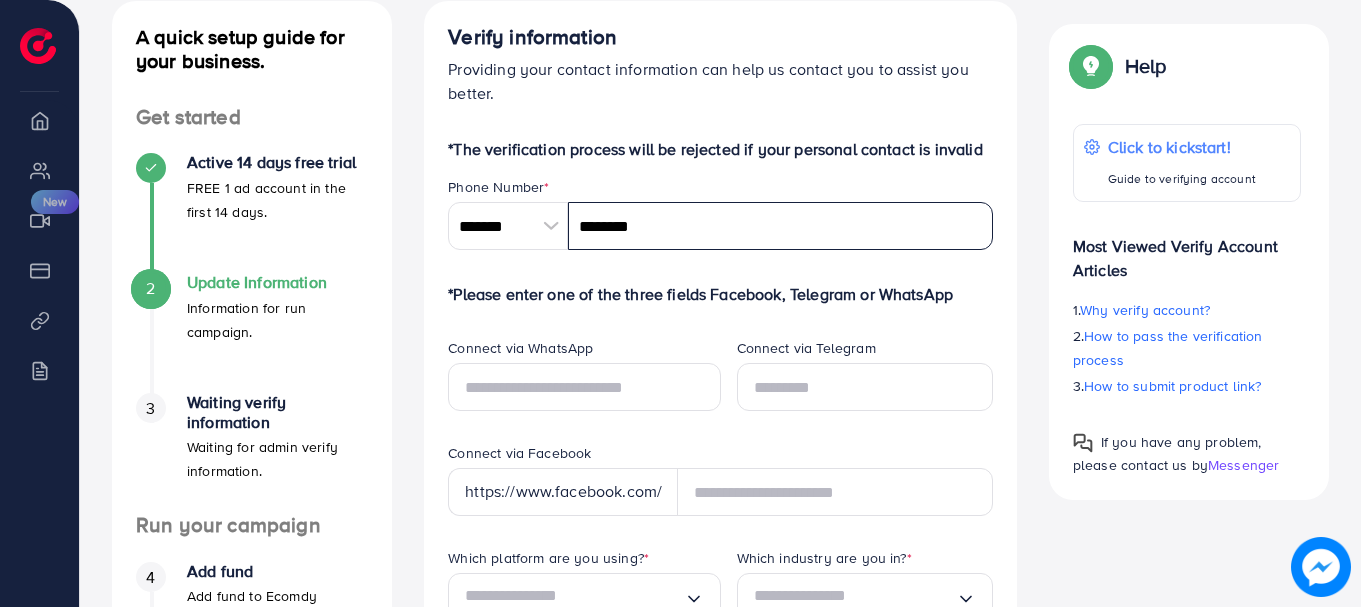 drag, startPoint x: 674, startPoint y: 224, endPoint x: 578, endPoint y: 235, distance: 96.62815 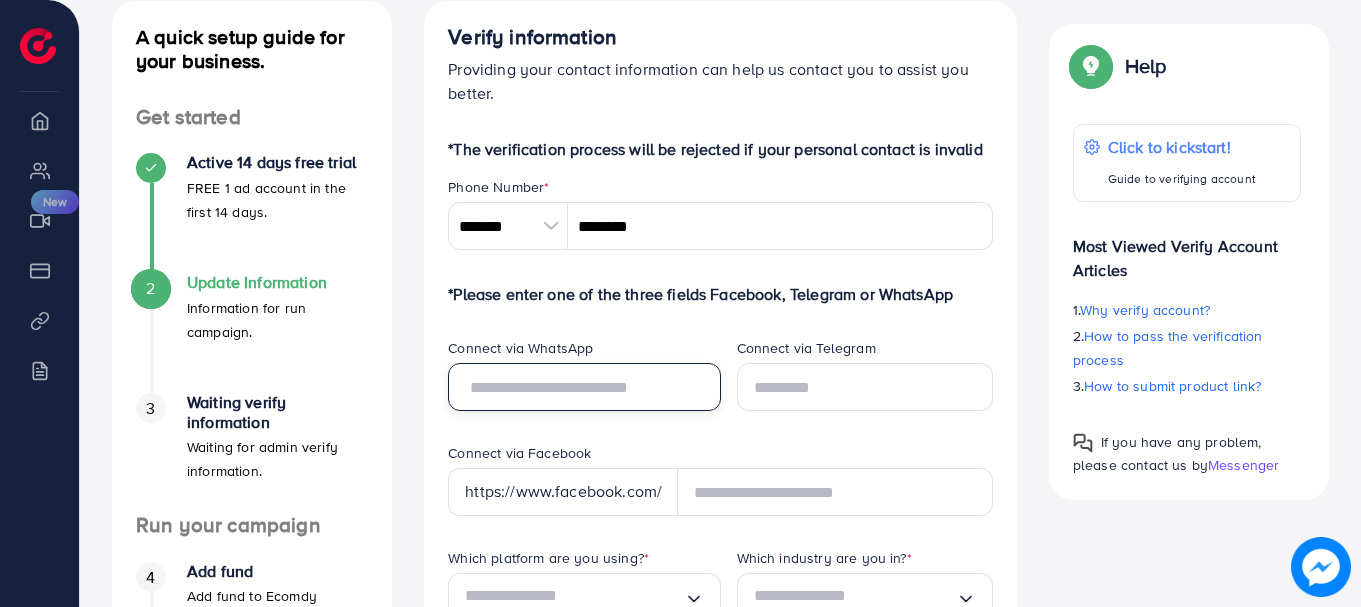 click at bounding box center [584, 387] 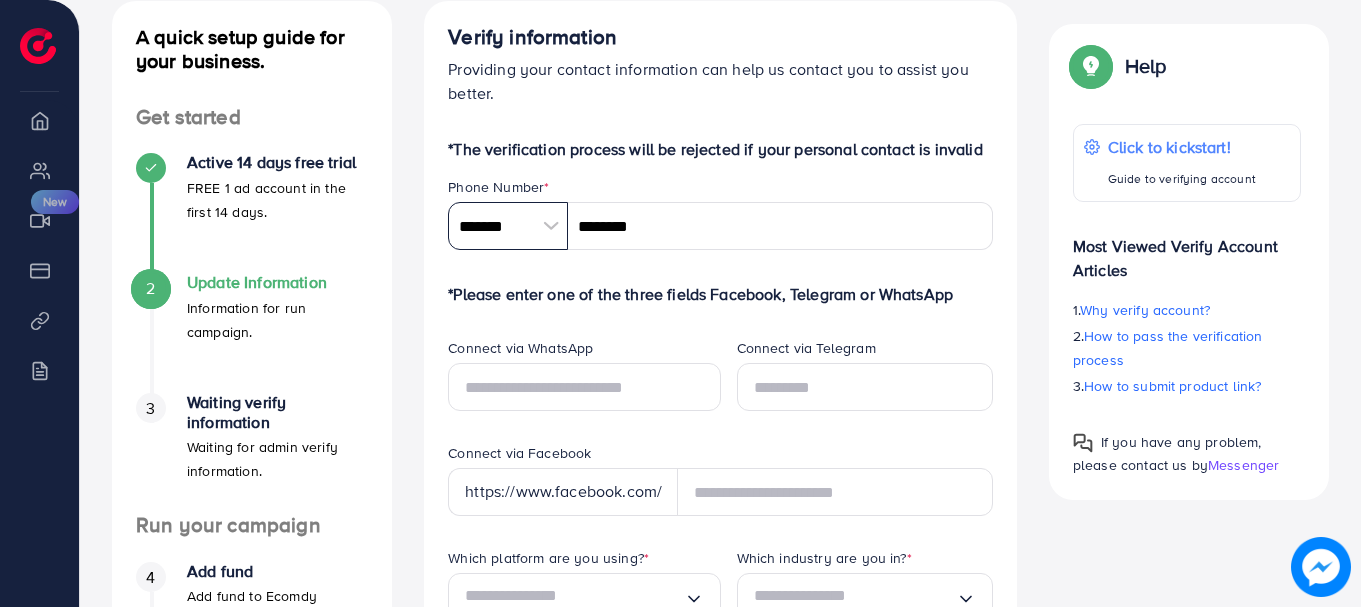 click on "*******" at bounding box center (508, 226) 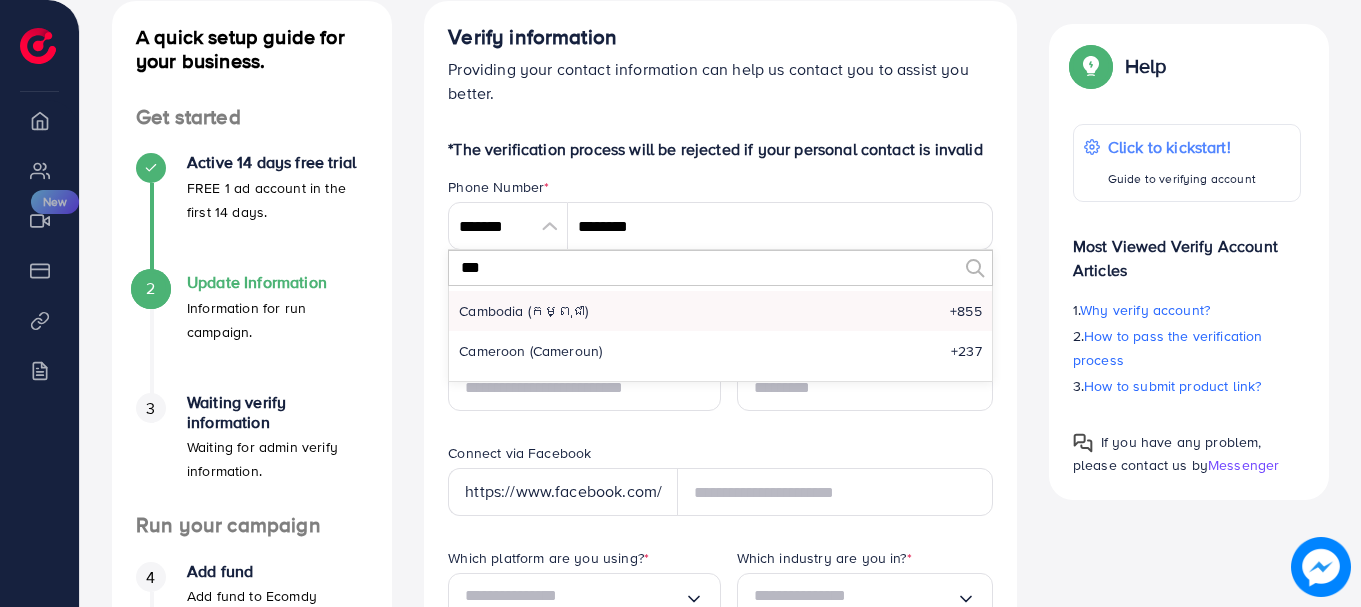 drag, startPoint x: 527, startPoint y: 273, endPoint x: 427, endPoint y: 273, distance: 100 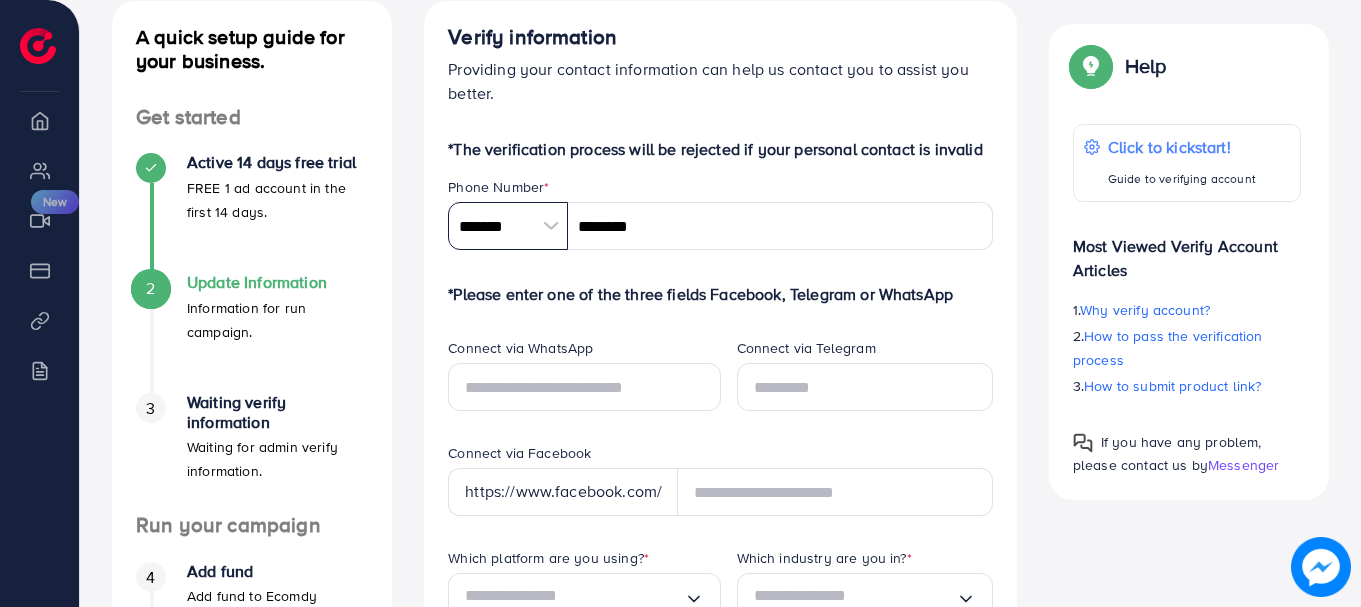 click on "*******" at bounding box center (508, 226) 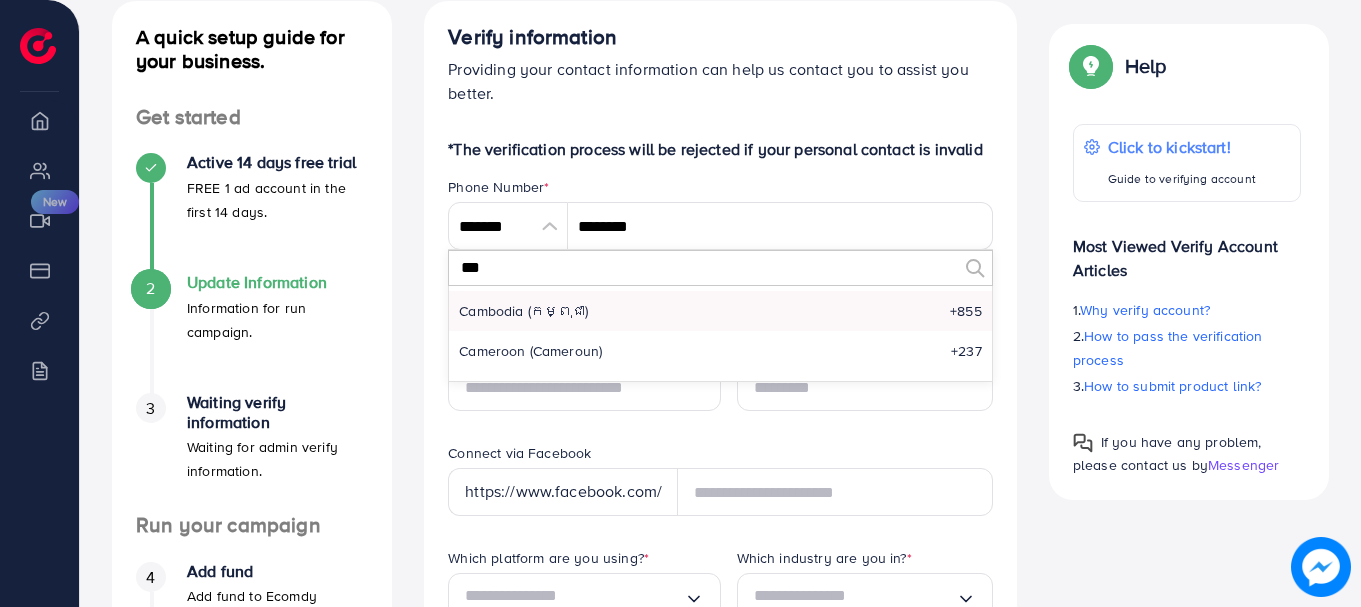 click on "***" at bounding box center [708, 268] 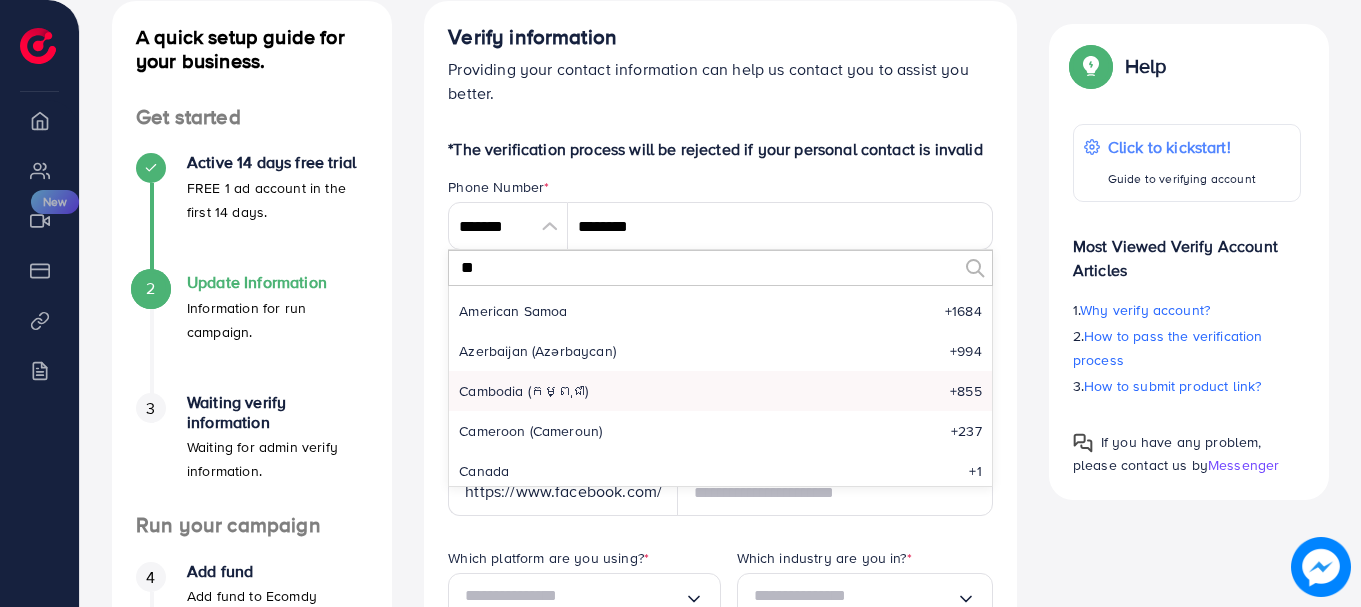 type on "*" 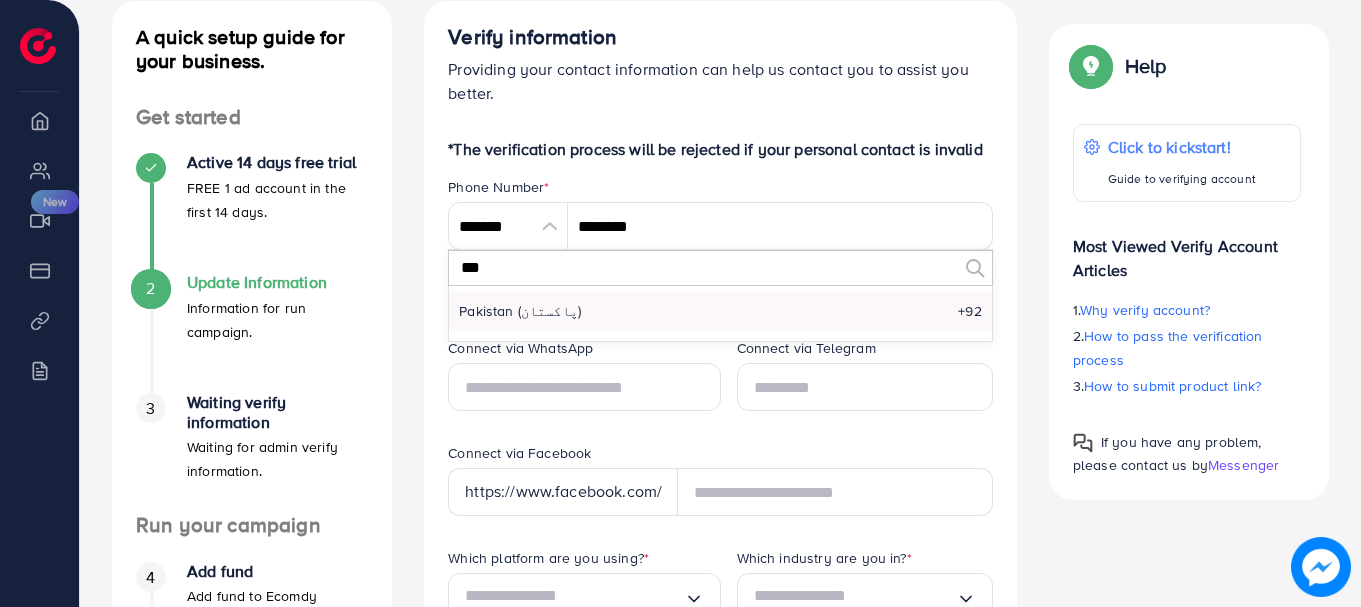 type on "***" 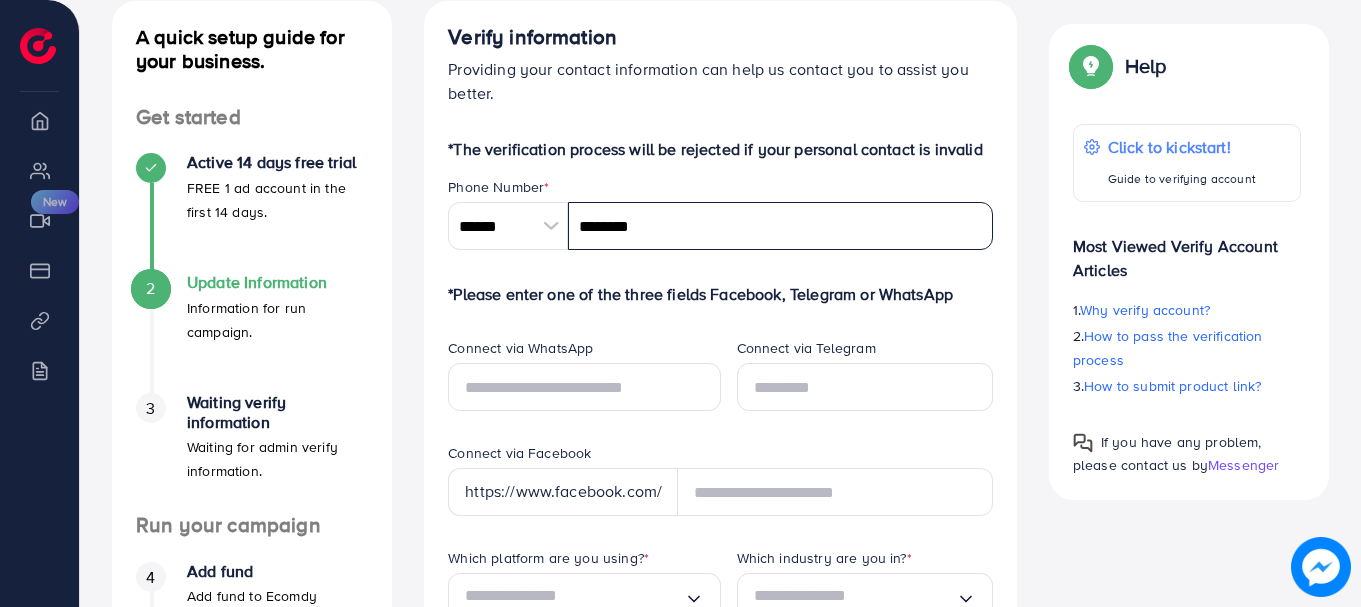 drag, startPoint x: 678, startPoint y: 215, endPoint x: 529, endPoint y: 256, distance: 154.53802 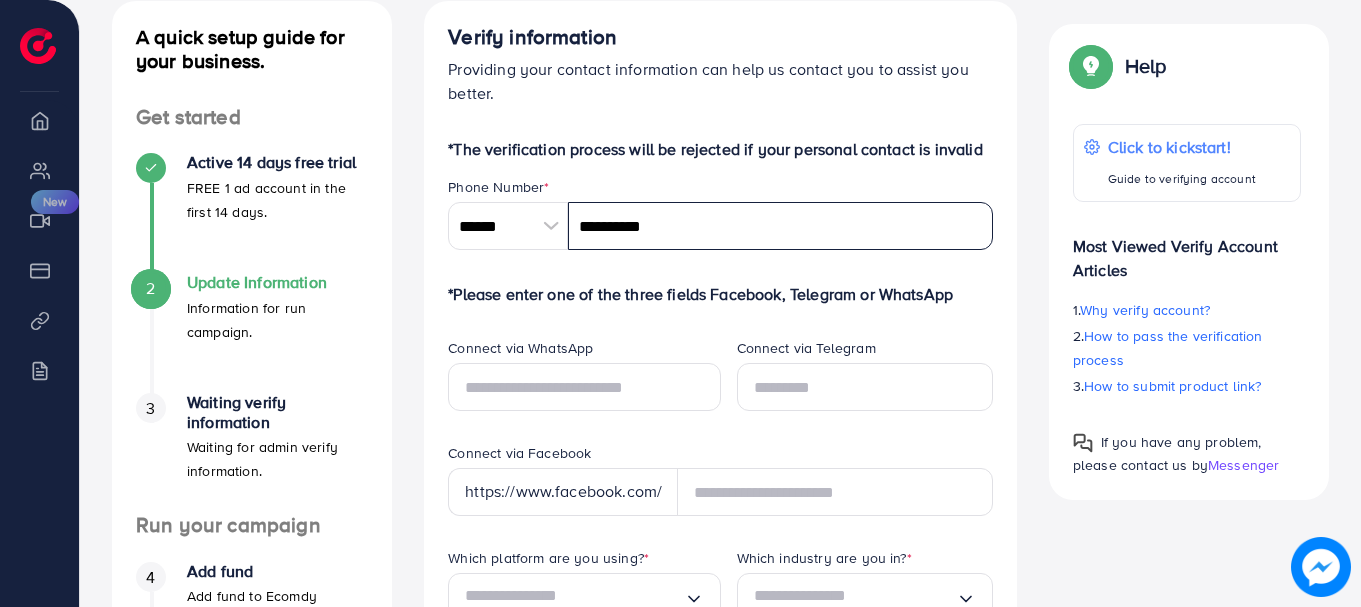 type on "**********" 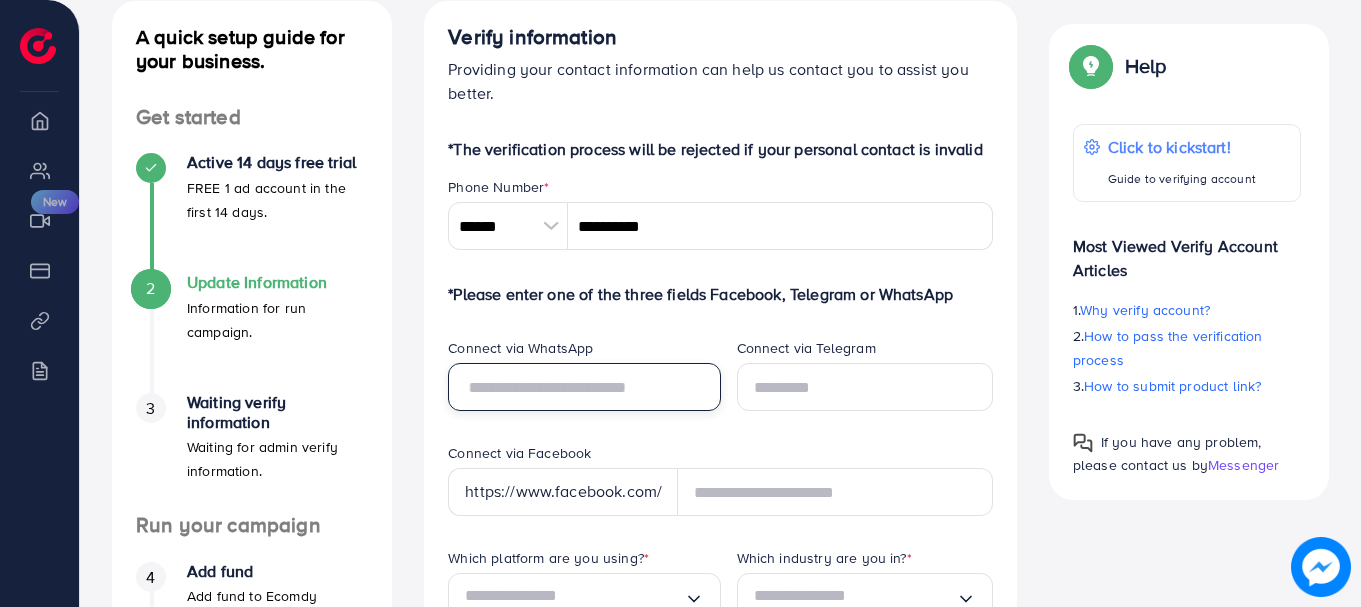 click at bounding box center (584, 387) 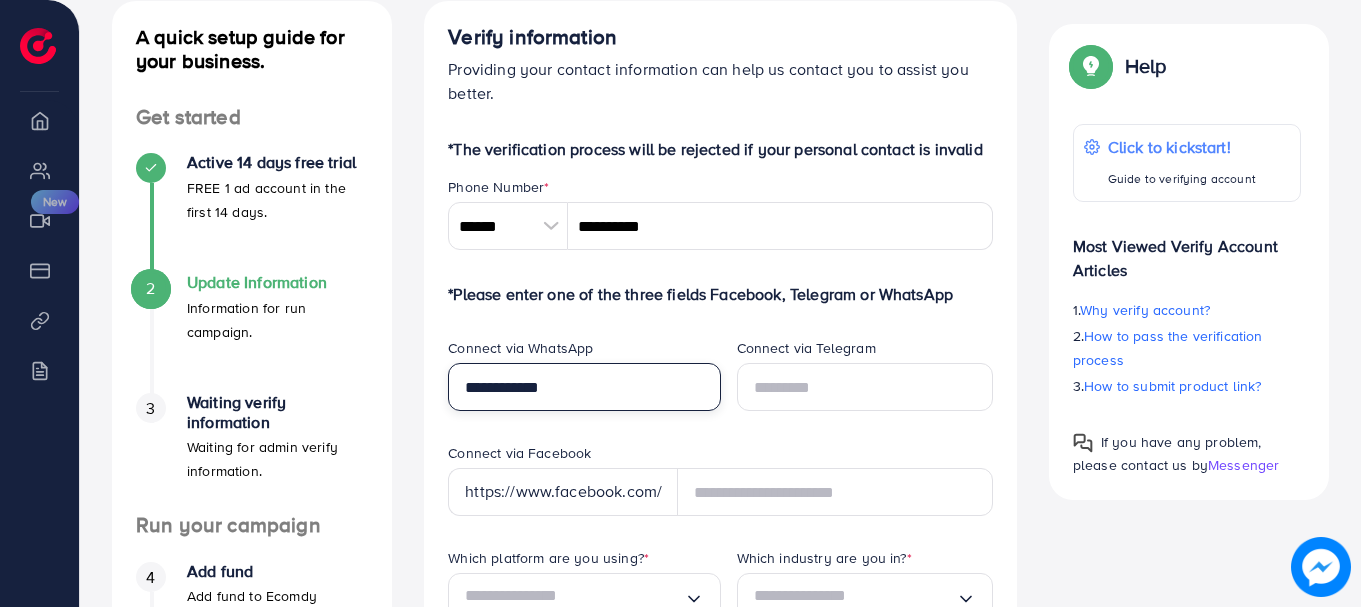 type on "**********" 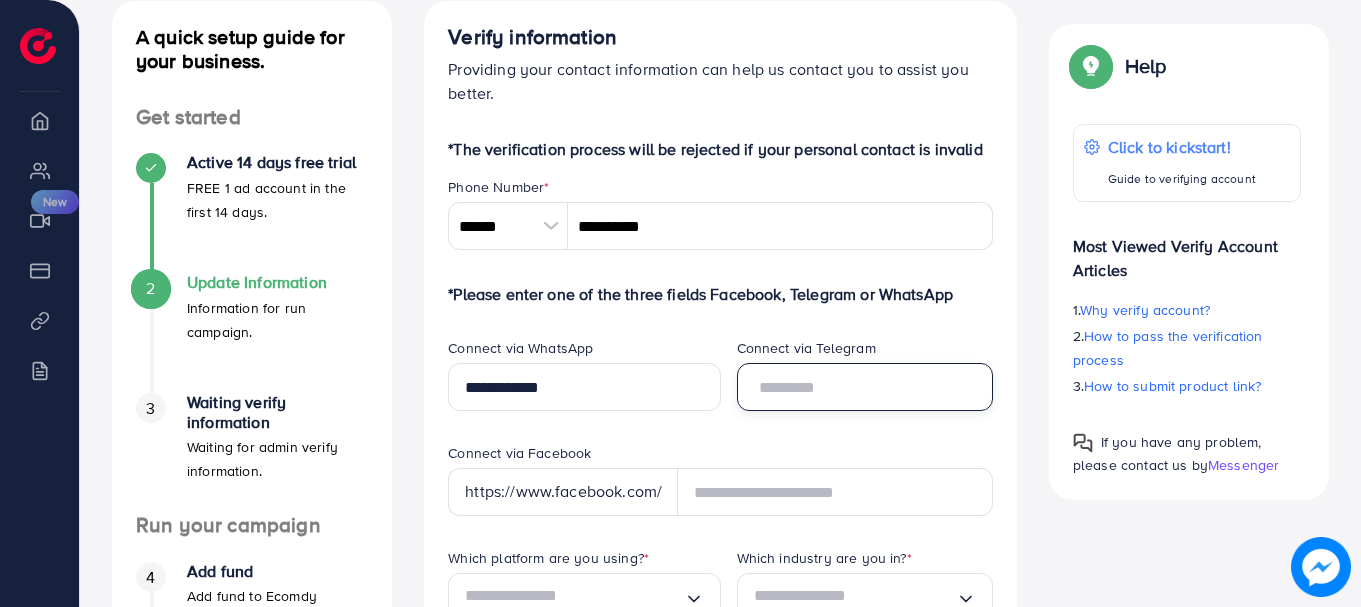 click at bounding box center [865, 387] 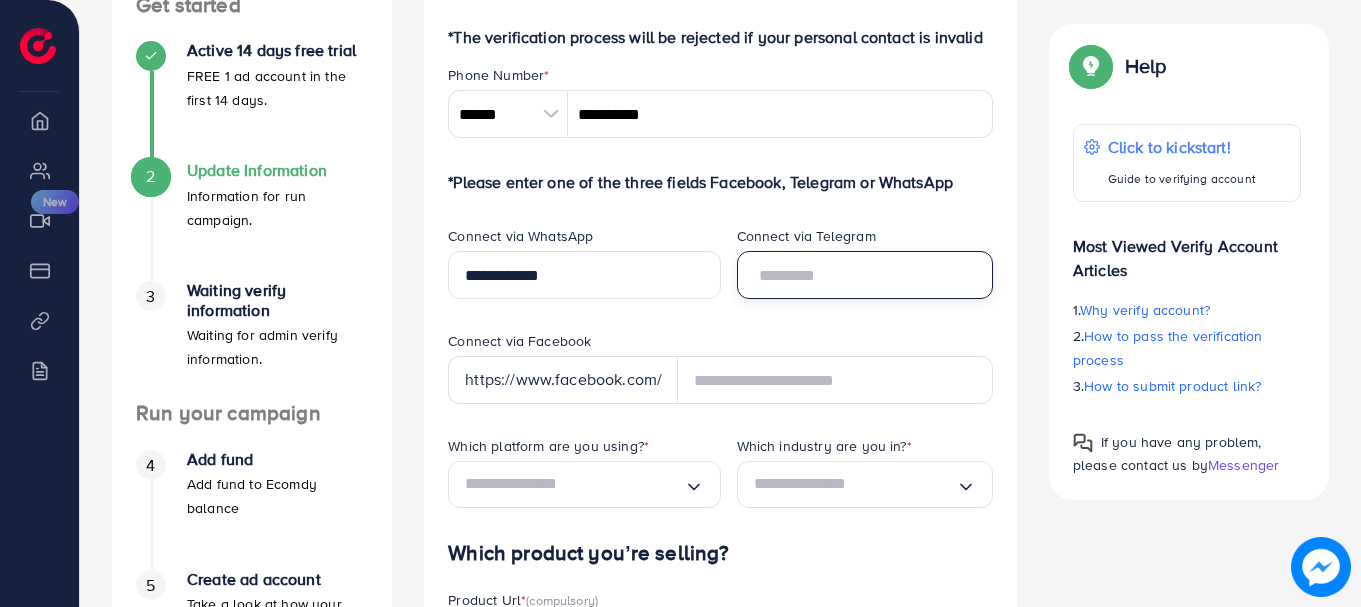 scroll, scrollTop: 356, scrollLeft: 0, axis: vertical 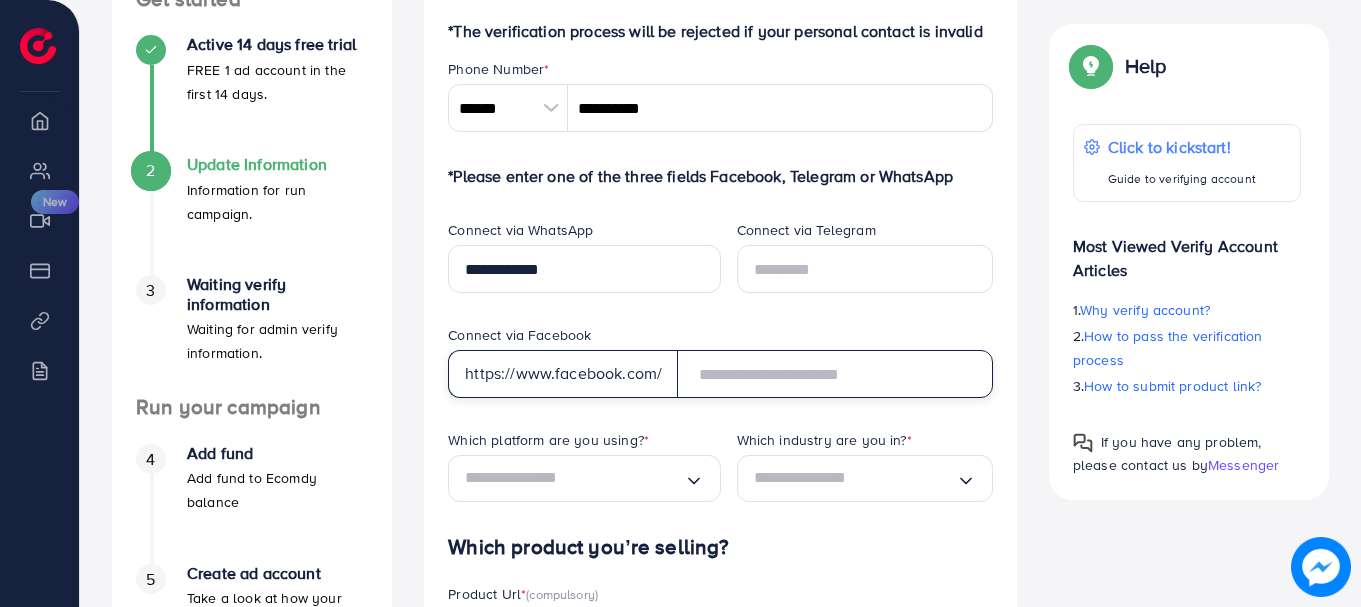 click at bounding box center [835, 374] 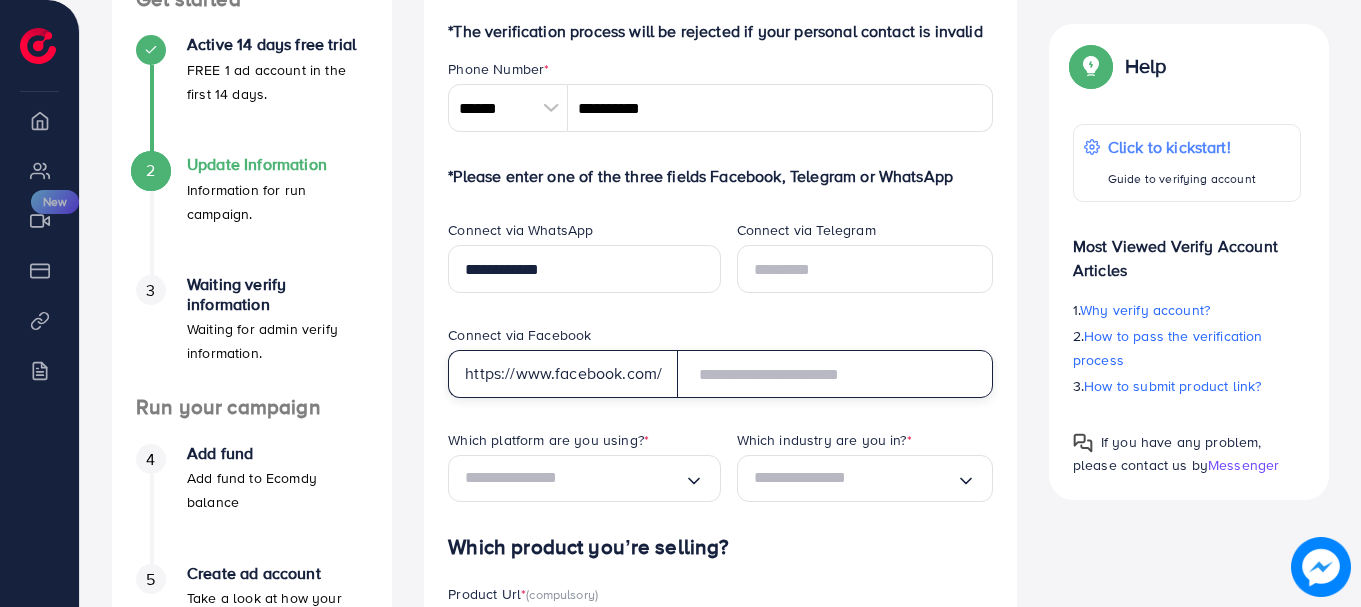 click at bounding box center [835, 374] 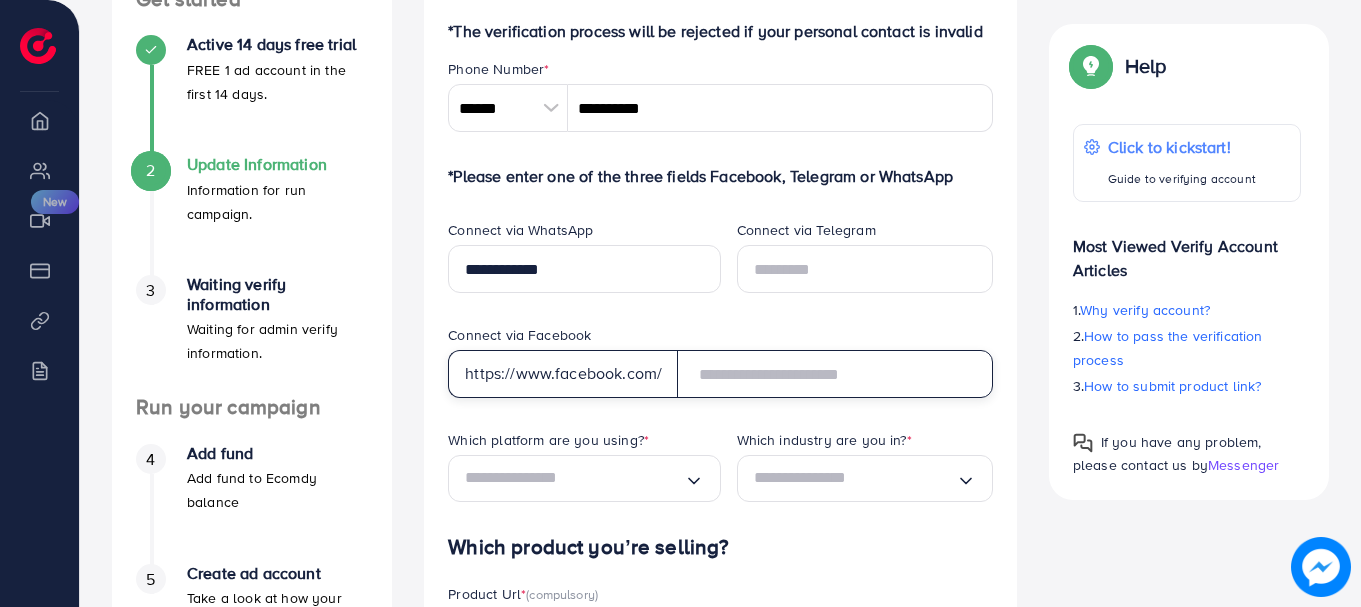 paste on "**********" 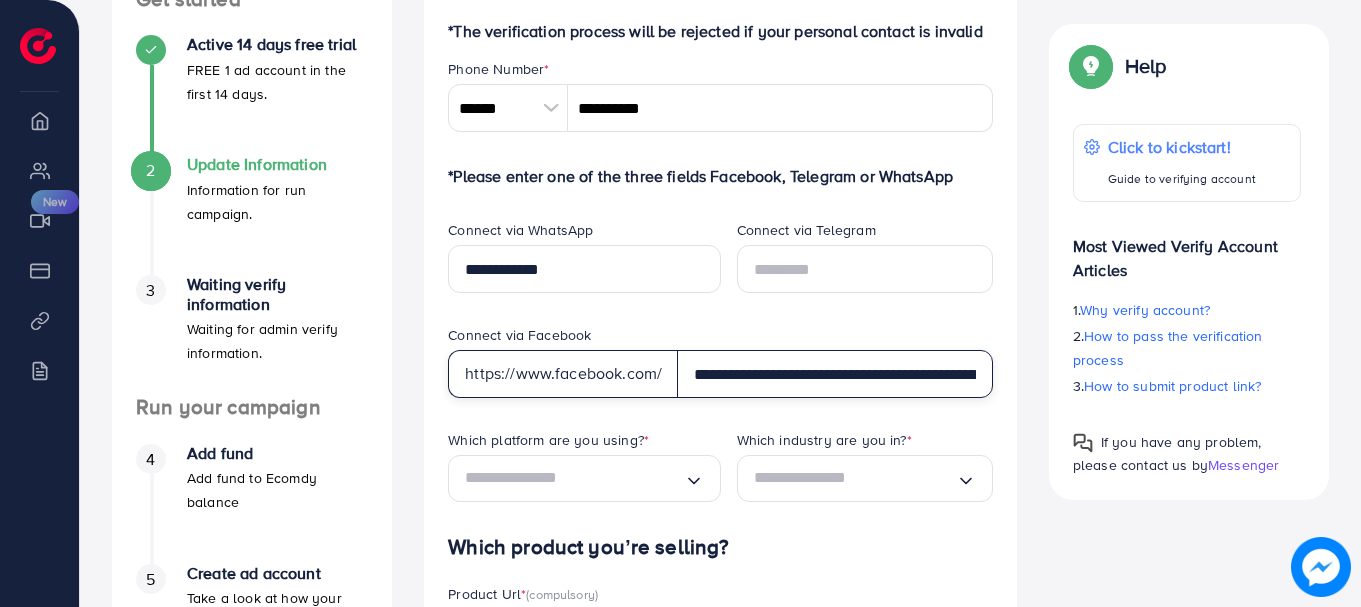 scroll, scrollTop: 0, scrollLeft: 209, axis: horizontal 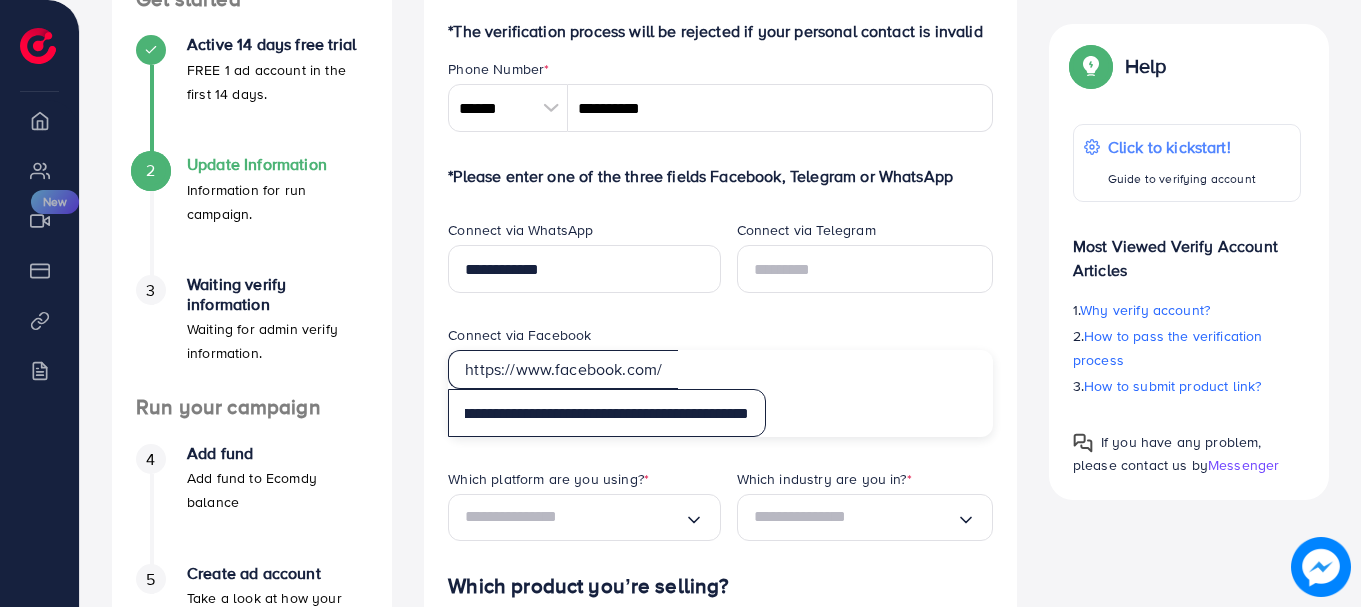 type on "**********" 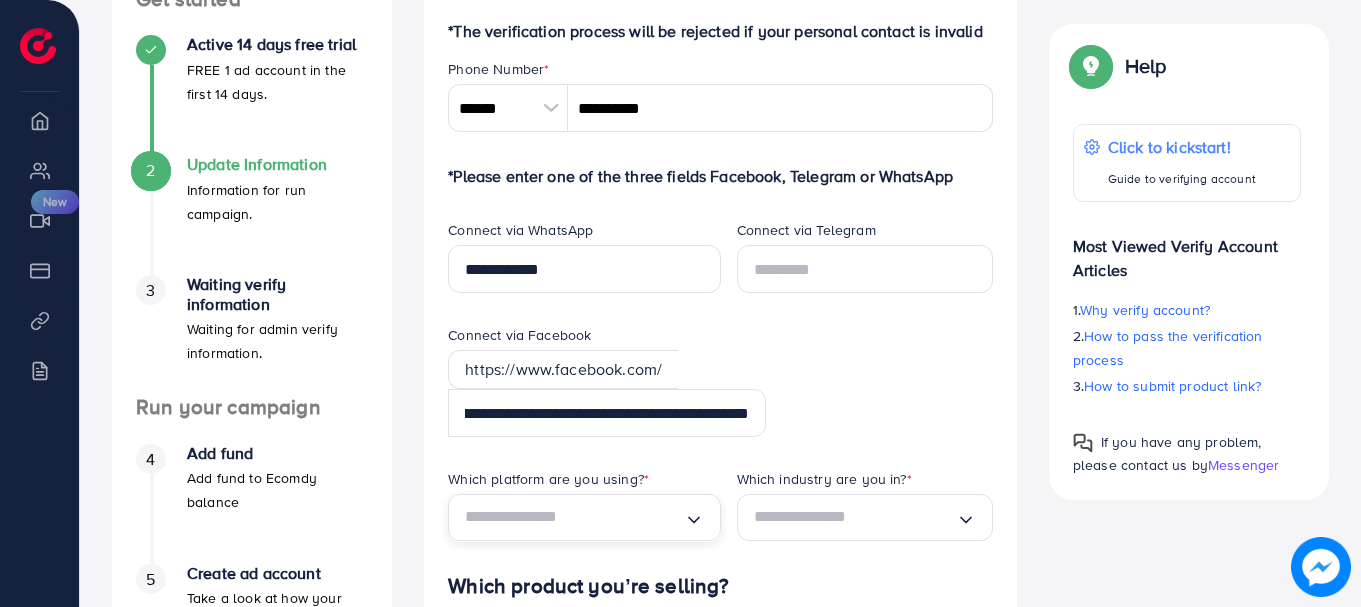 click at bounding box center (574, 517) 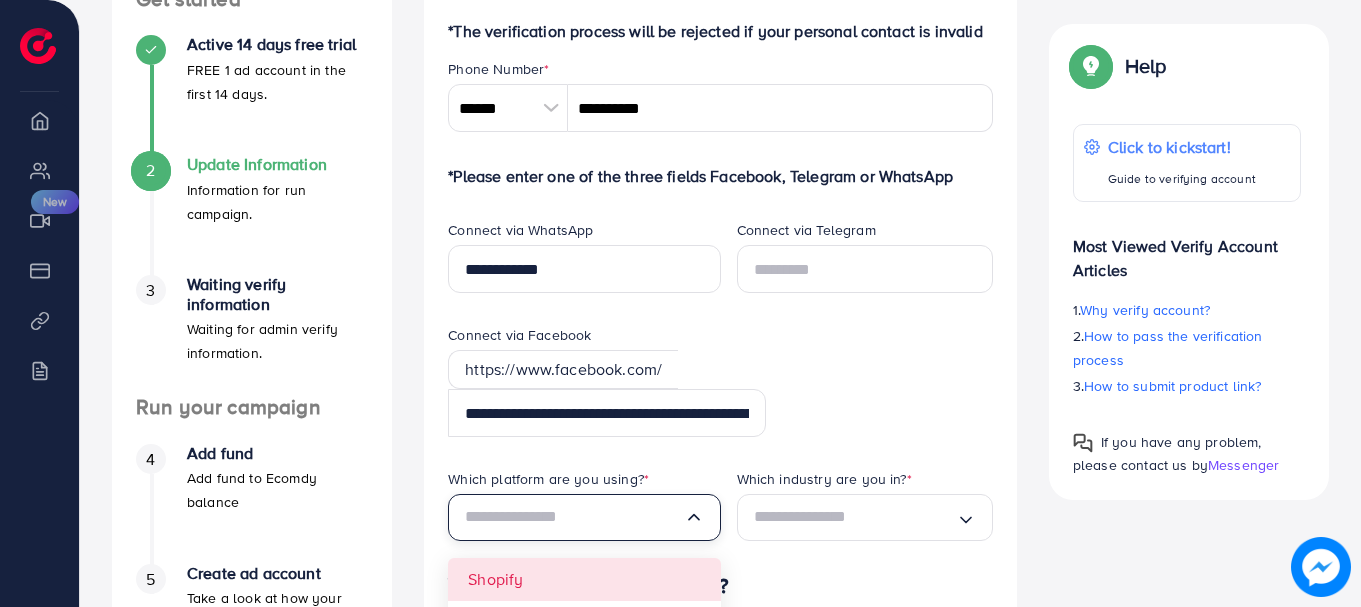 click on "**********" at bounding box center (720, 566) 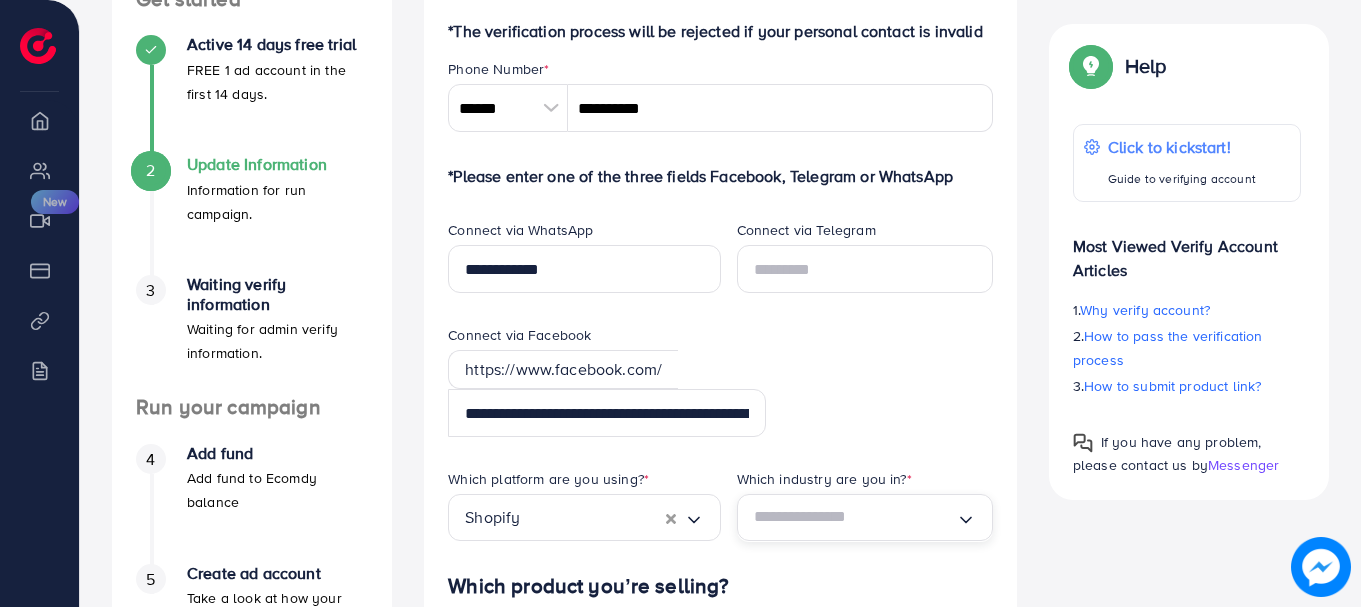 click on "Loading..." at bounding box center [865, 517] 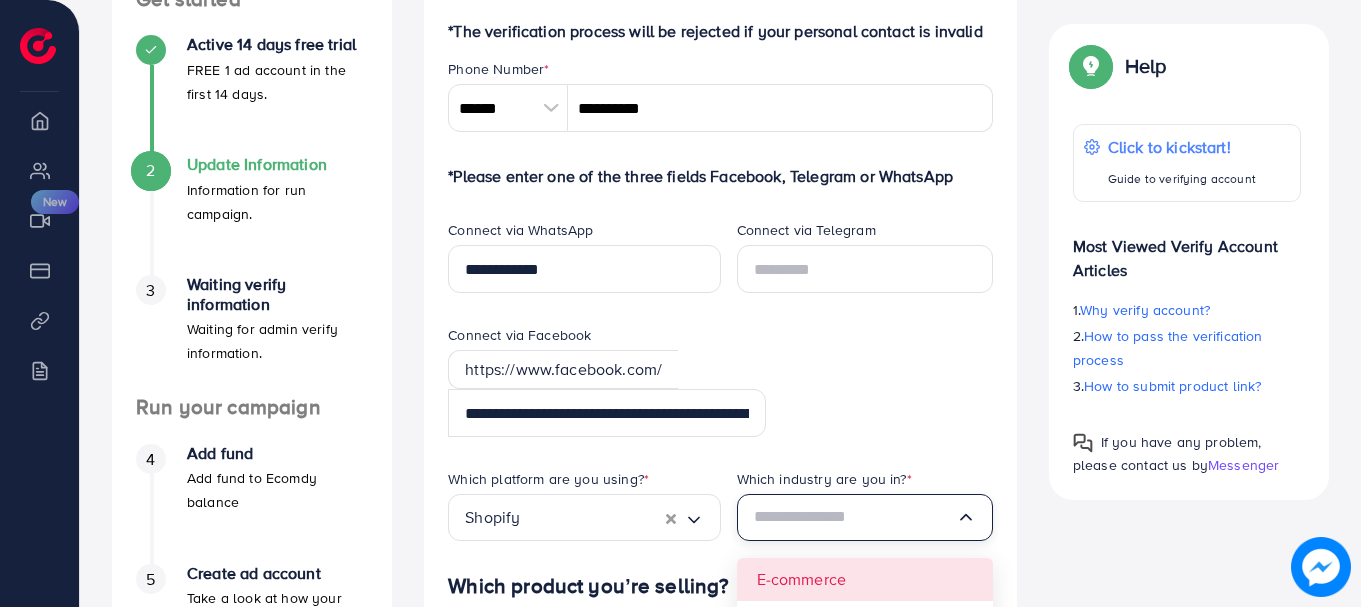 click on "Which platform are you using?  *
Shopify
Loading...      Which industry are you in?  *           Loading...
E-commerce
Service" at bounding box center (720, 521) 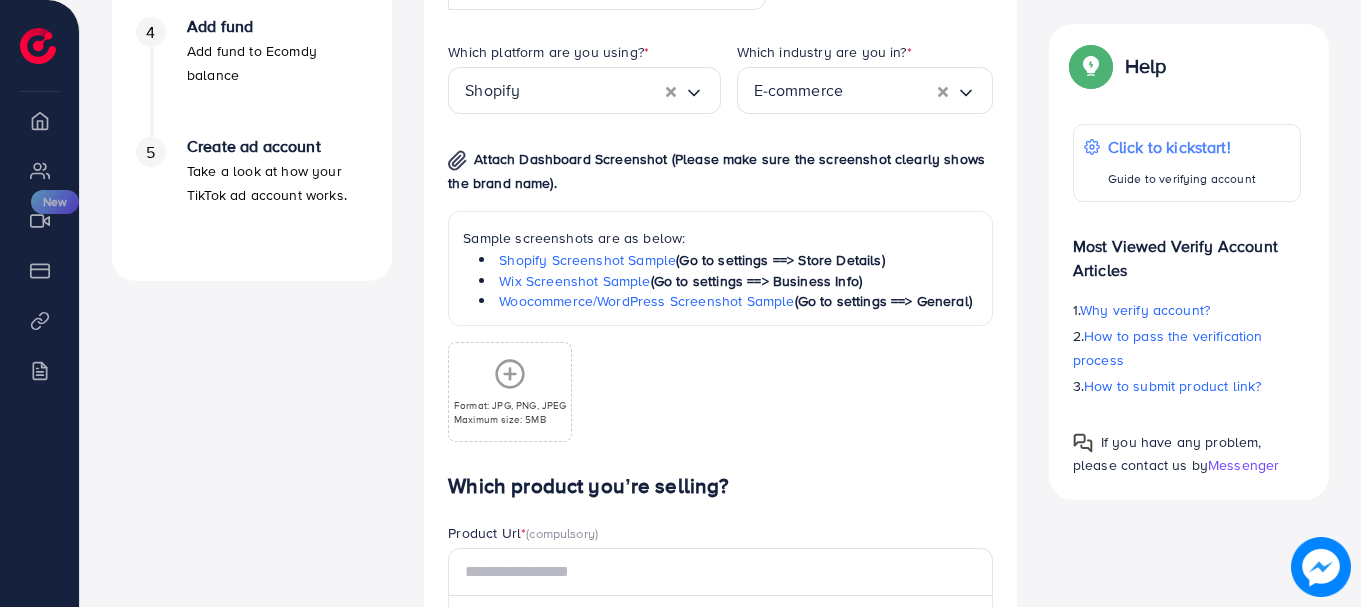 scroll, scrollTop: 804, scrollLeft: 0, axis: vertical 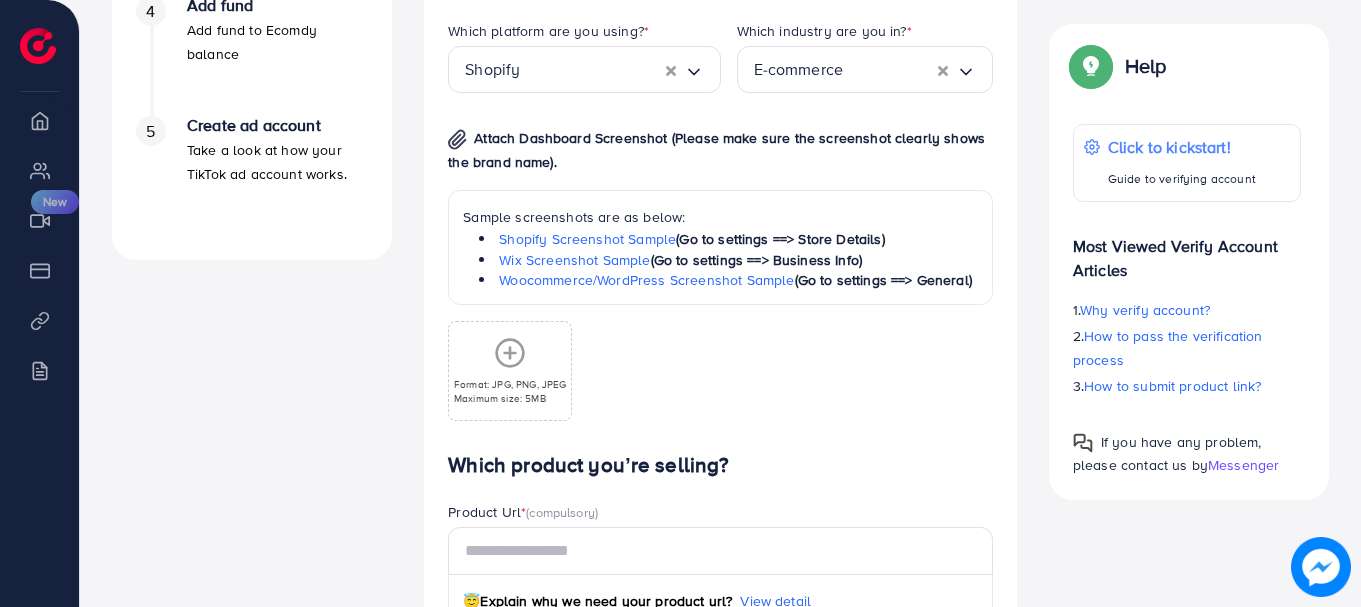 click on "Format: JPG, PNG, JPEG   Maximum size: 5MB" at bounding box center (510, 371) 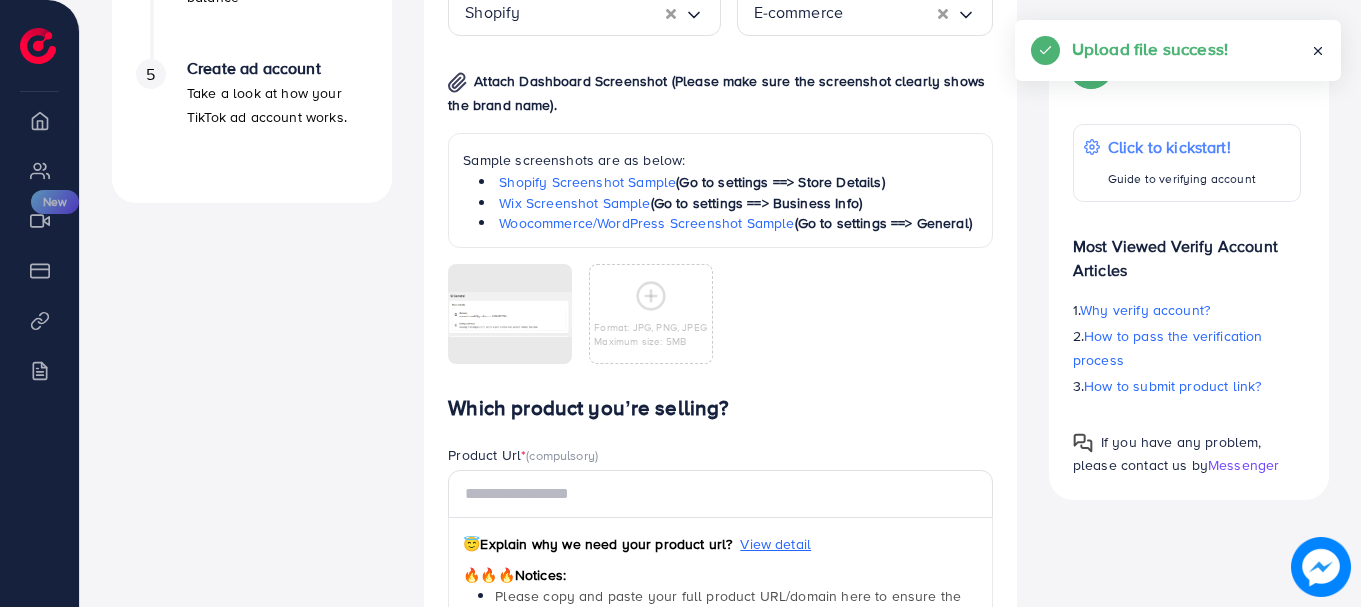 scroll, scrollTop: 872, scrollLeft: 0, axis: vertical 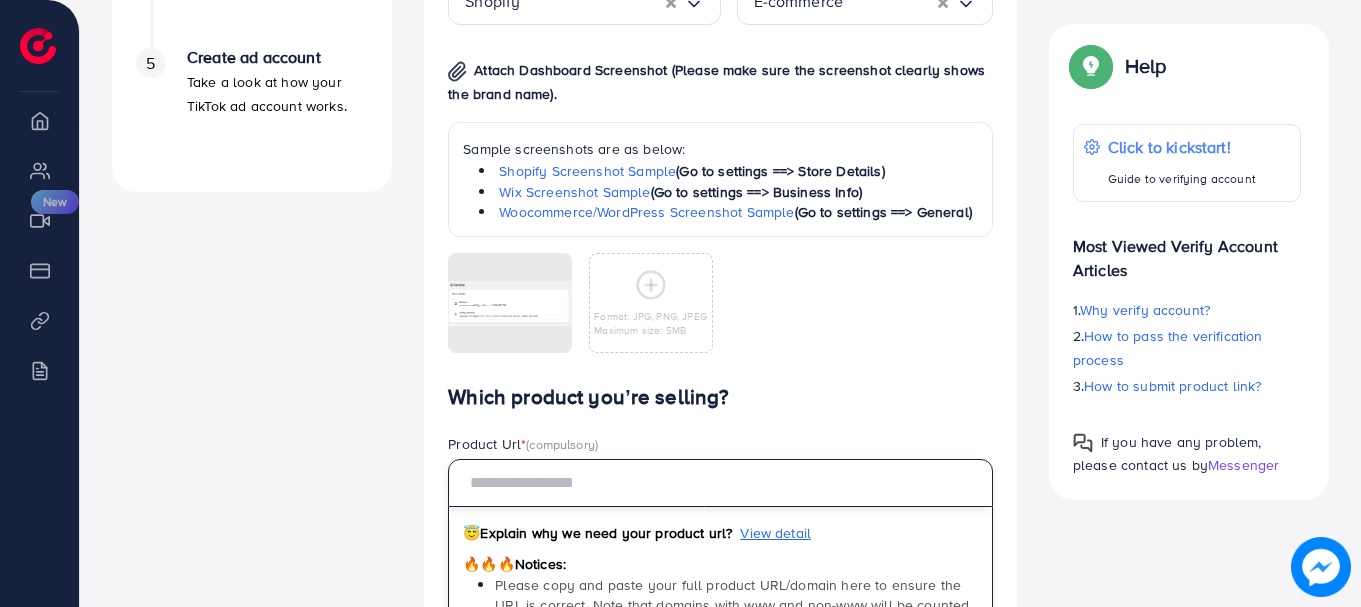 click at bounding box center [720, 483] 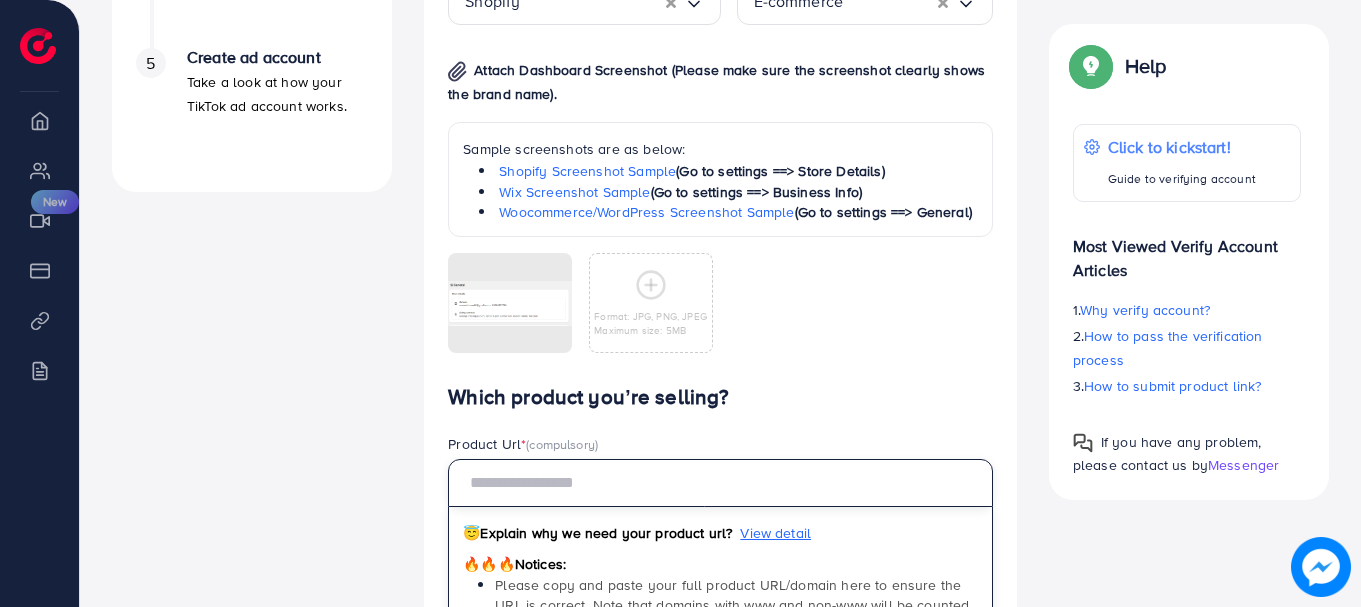 paste on "**********" 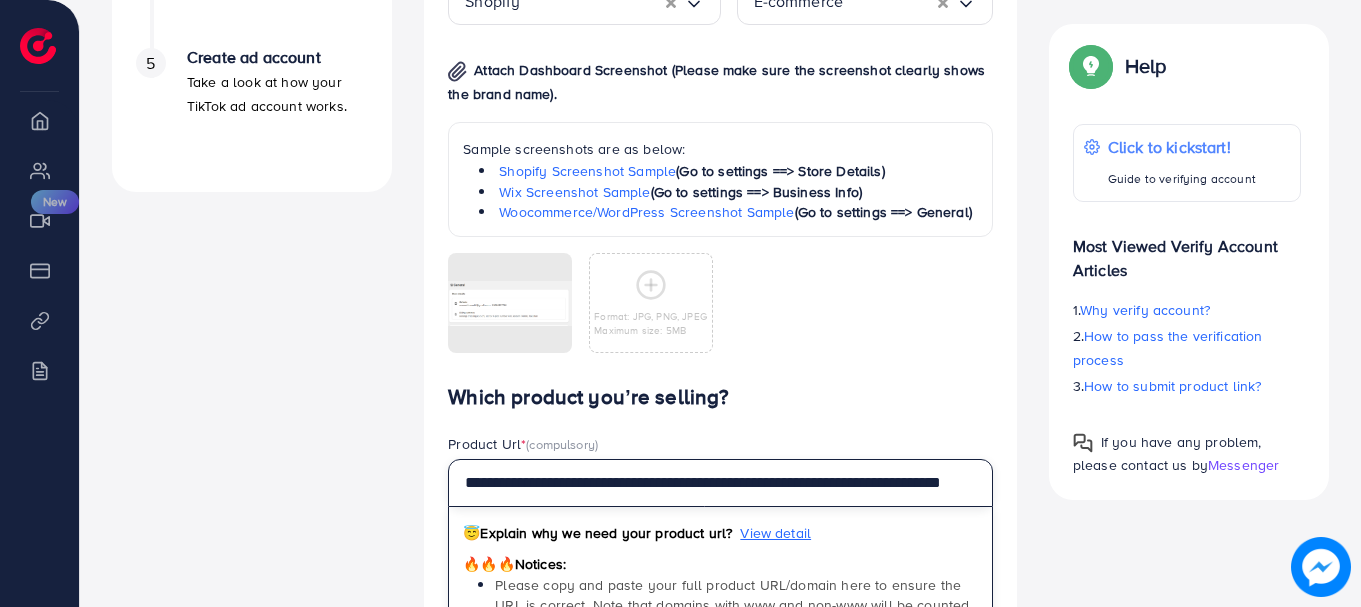 scroll, scrollTop: 0, scrollLeft: 62, axis: horizontal 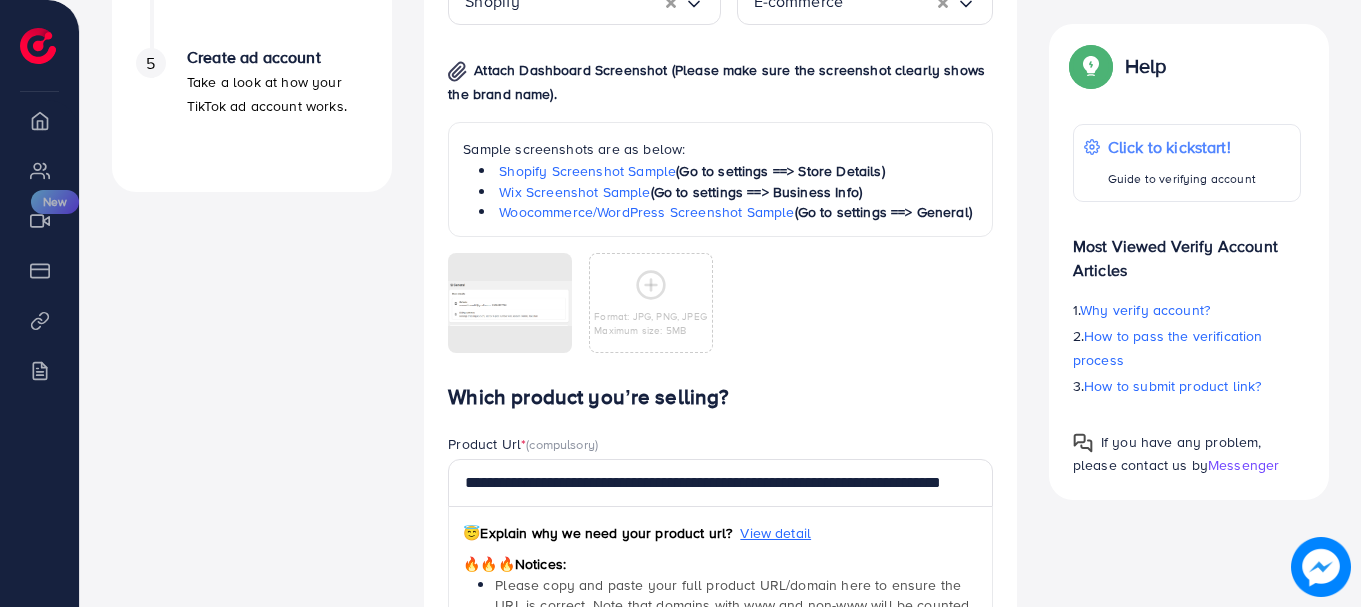 click on "Which product you’re selling?" at bounding box center (720, 397) 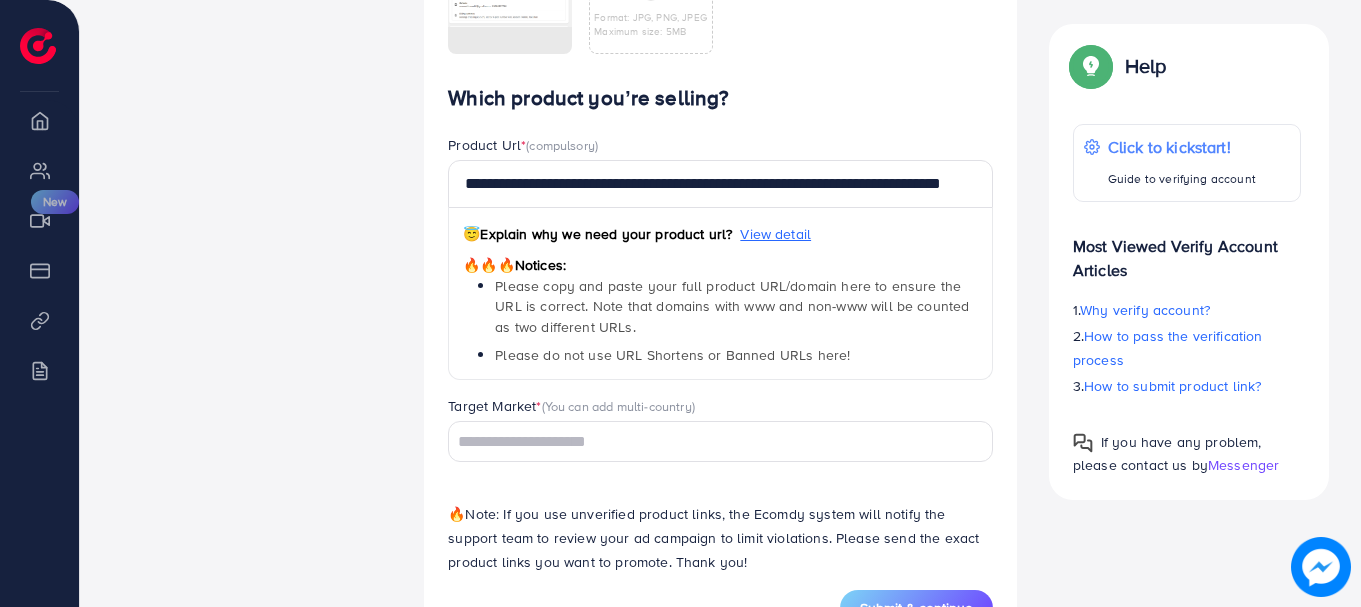 scroll, scrollTop: 1174, scrollLeft: 0, axis: vertical 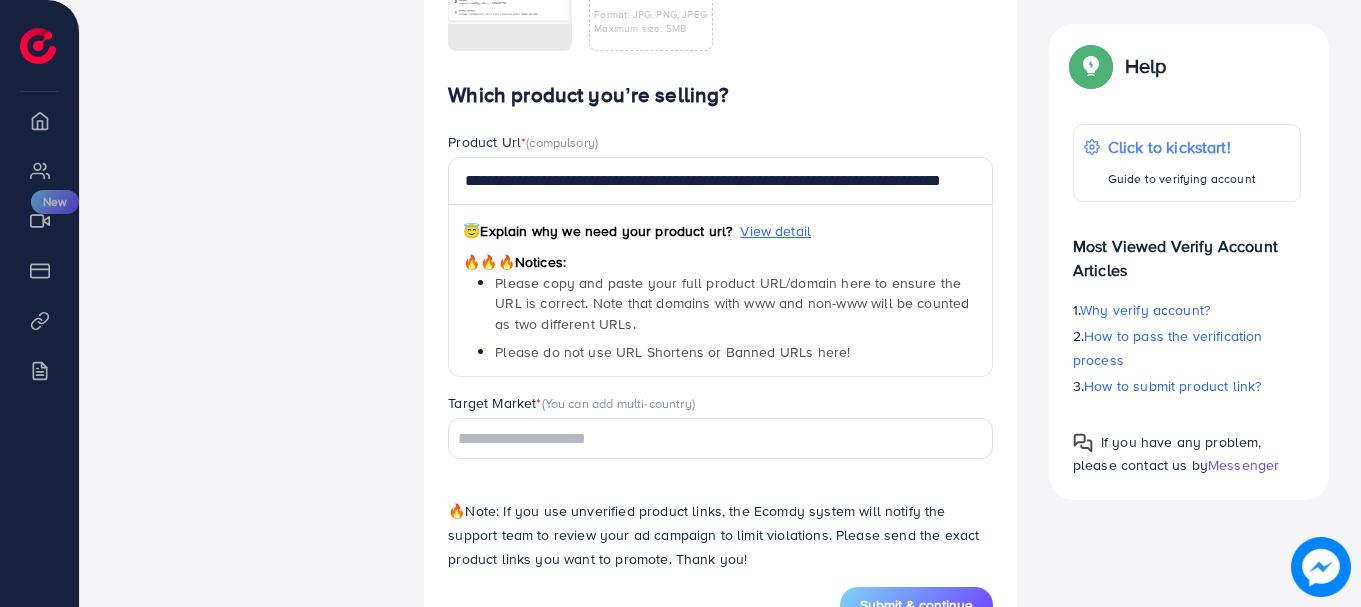 click at bounding box center [709, 439] 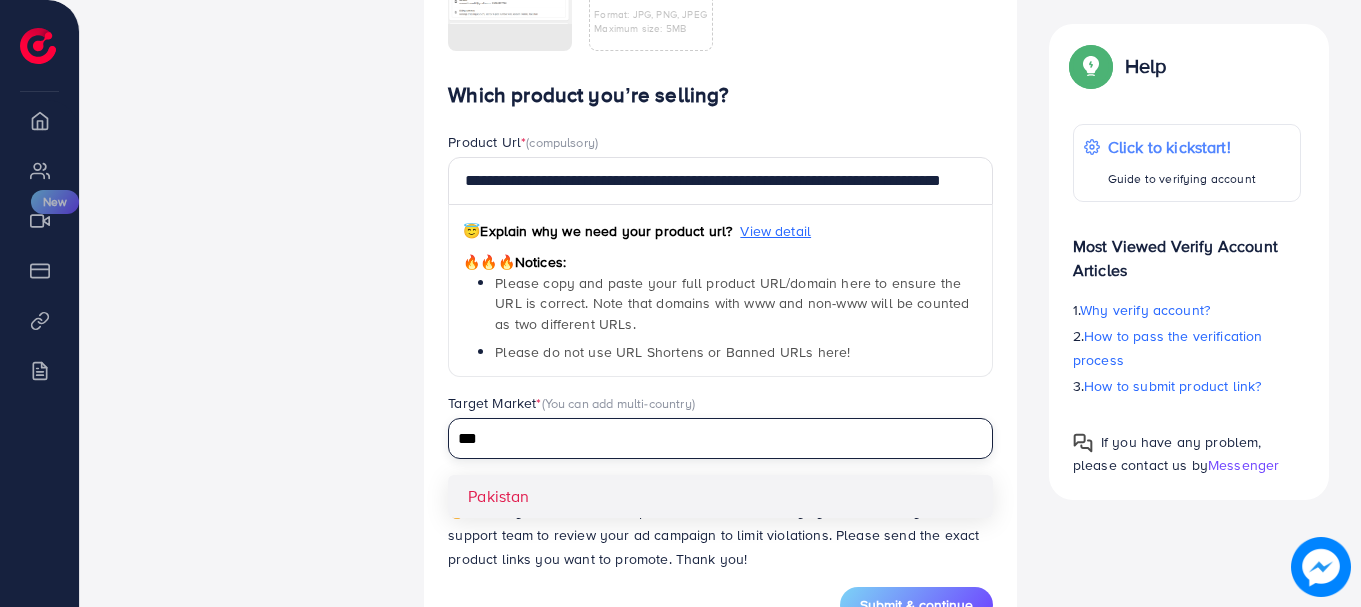 type on "***" 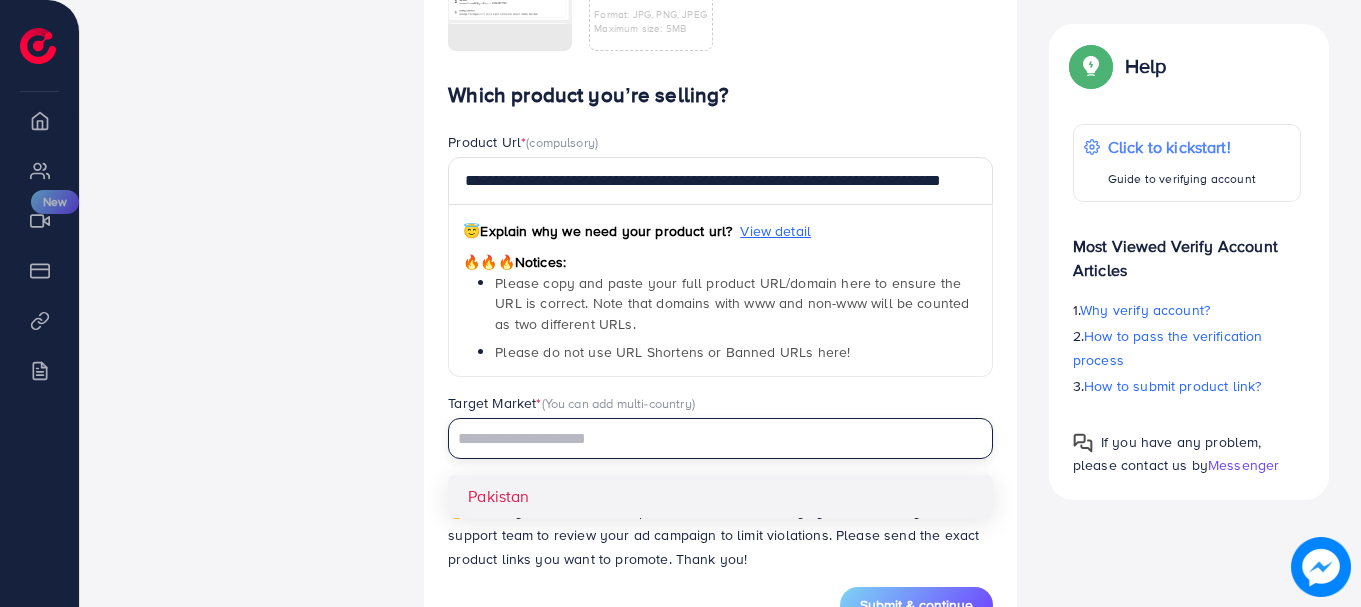 click on "**********" at bounding box center (720, 335) 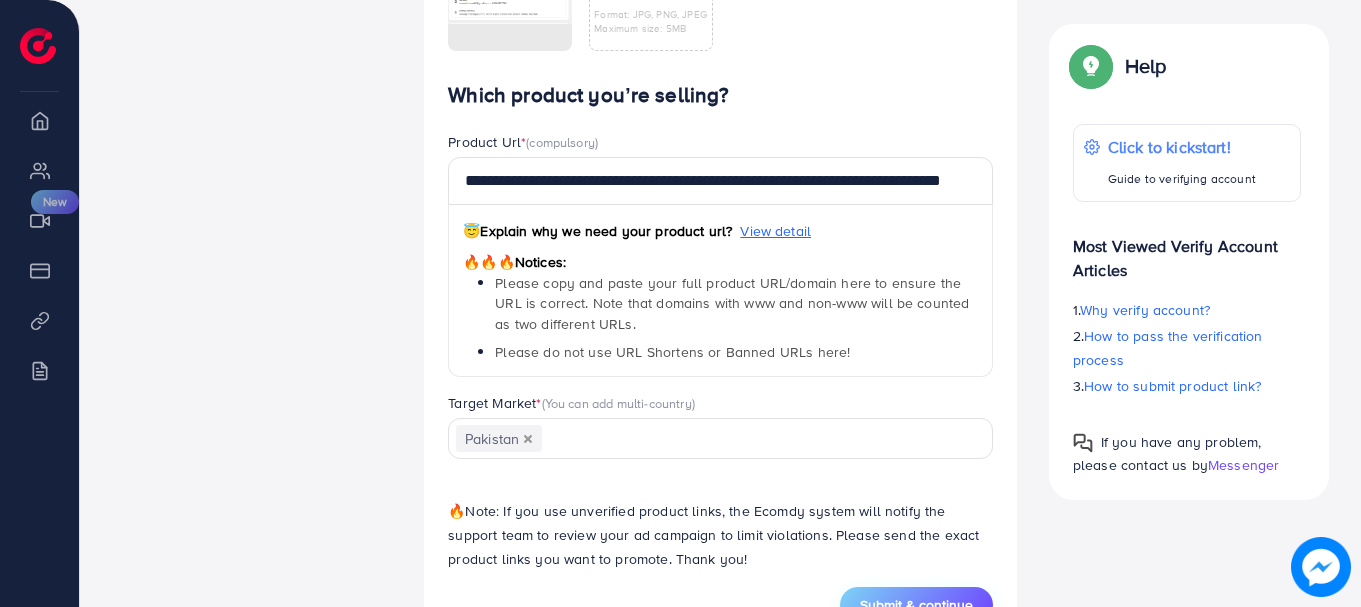 click on "Submit & continue" at bounding box center (916, 605) 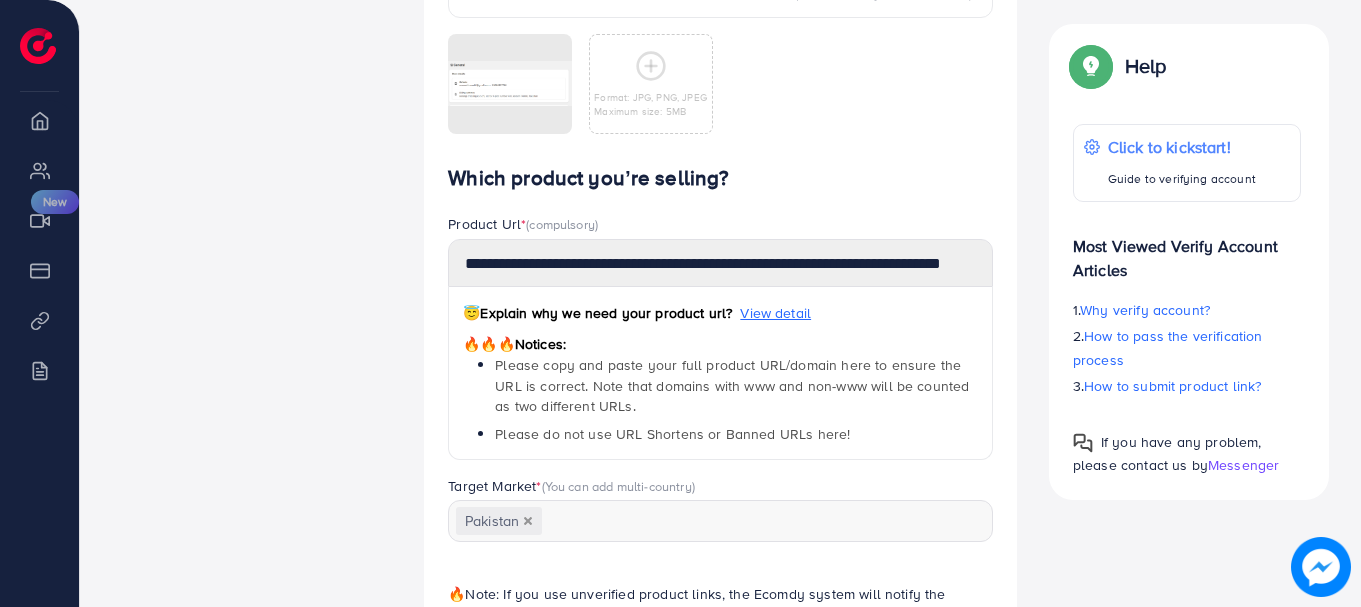 scroll, scrollTop: 0, scrollLeft: 0, axis: both 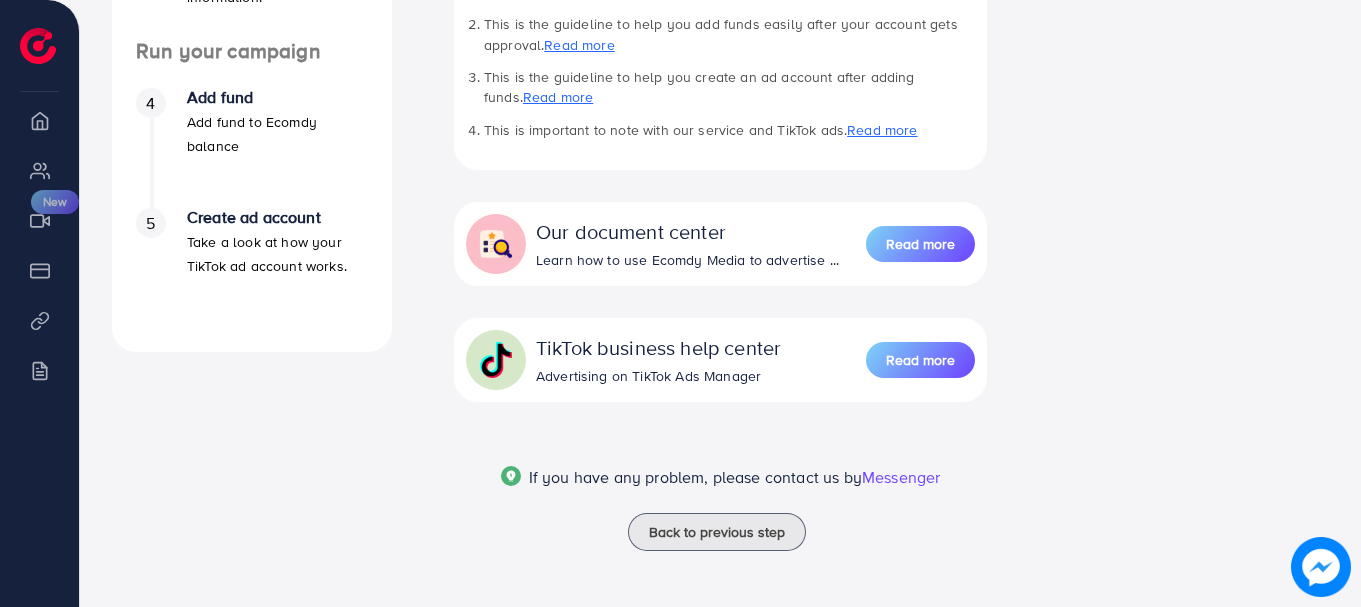 click on "Messenger" at bounding box center [901, 477] 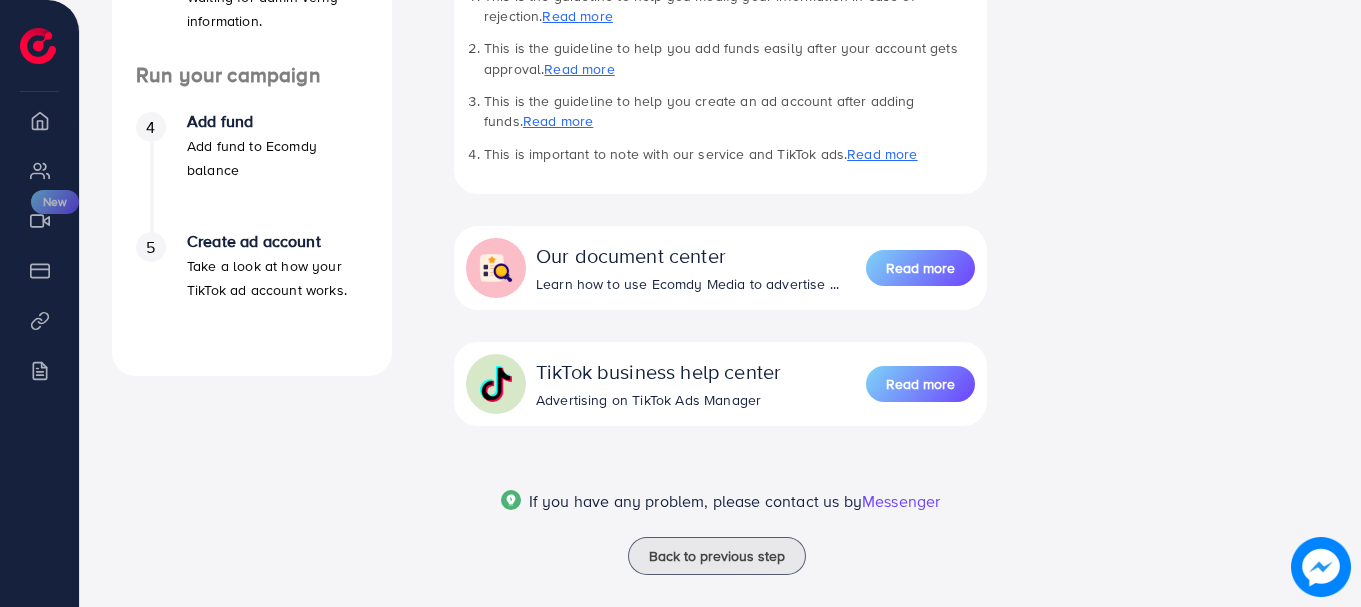 scroll, scrollTop: 712, scrollLeft: 0, axis: vertical 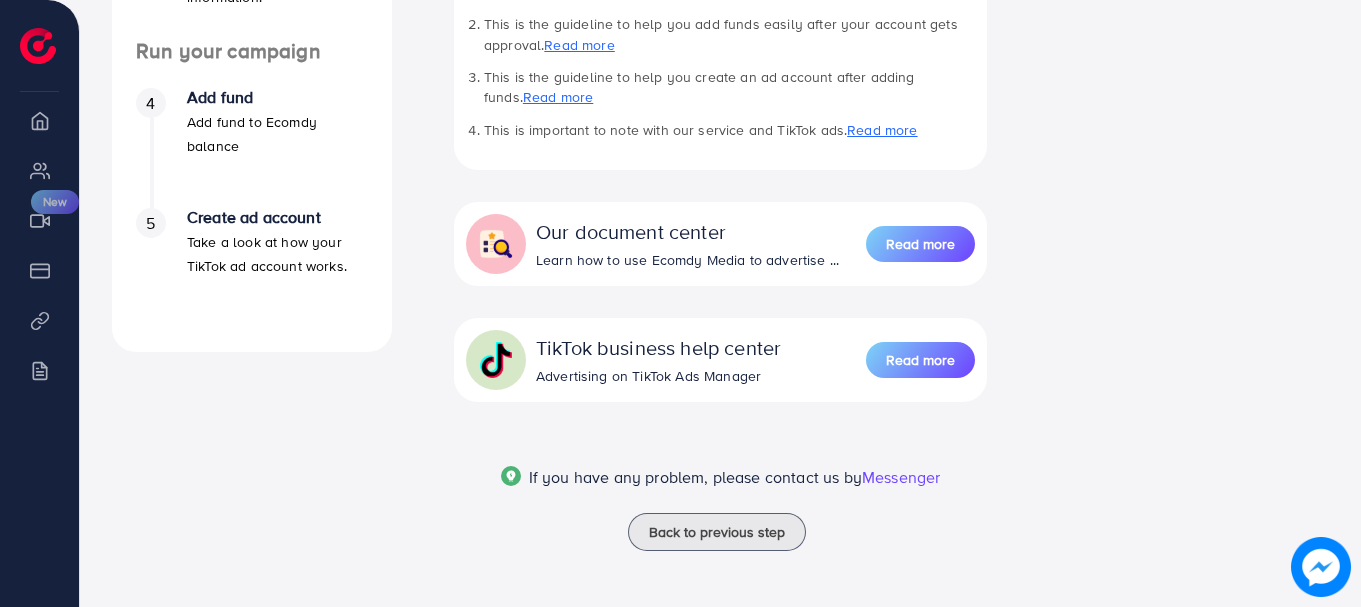 click on "Messenger" at bounding box center (901, 477) 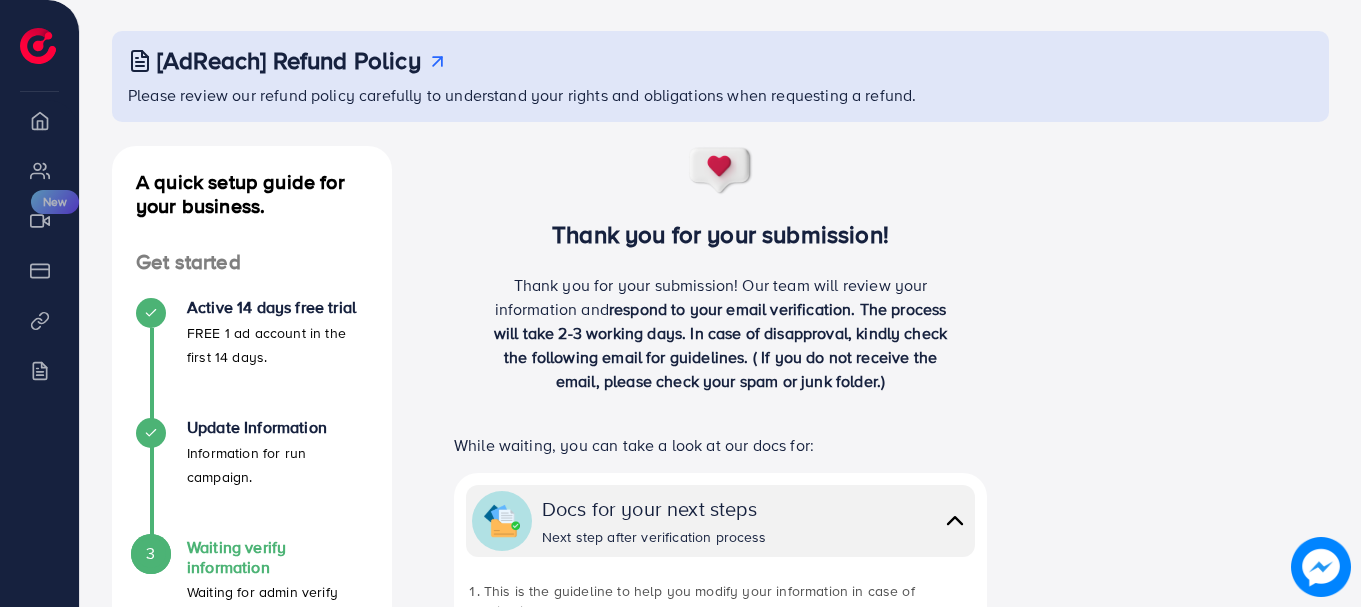 scroll, scrollTop: 121, scrollLeft: 0, axis: vertical 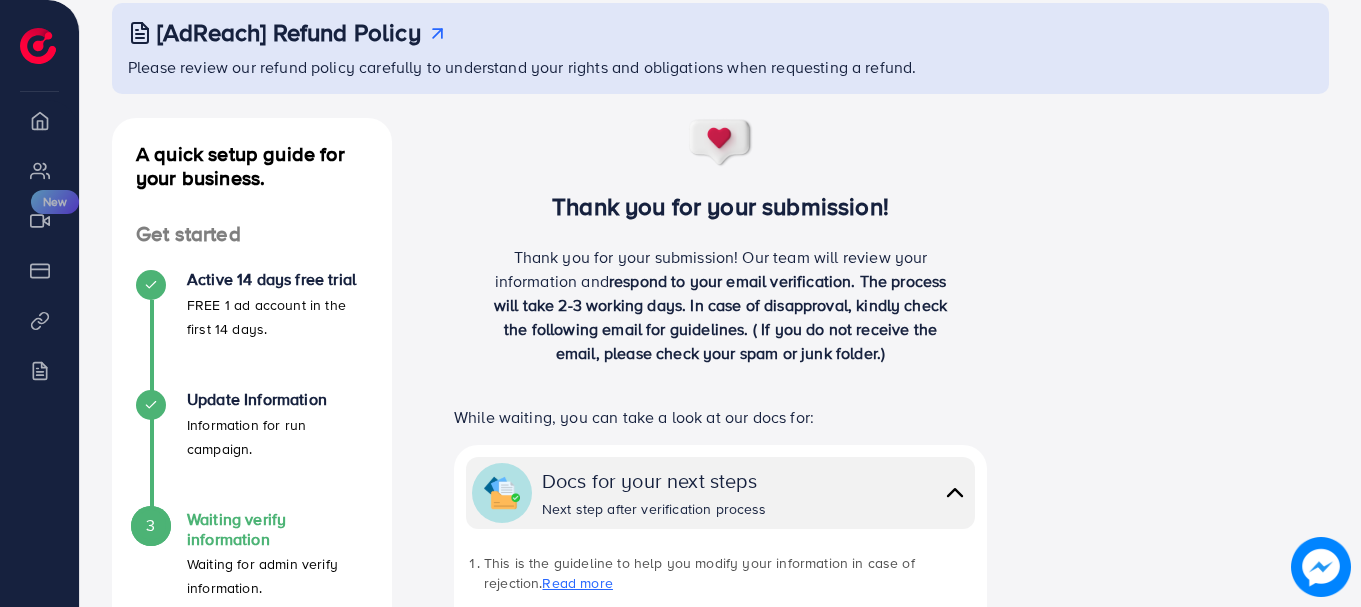 click 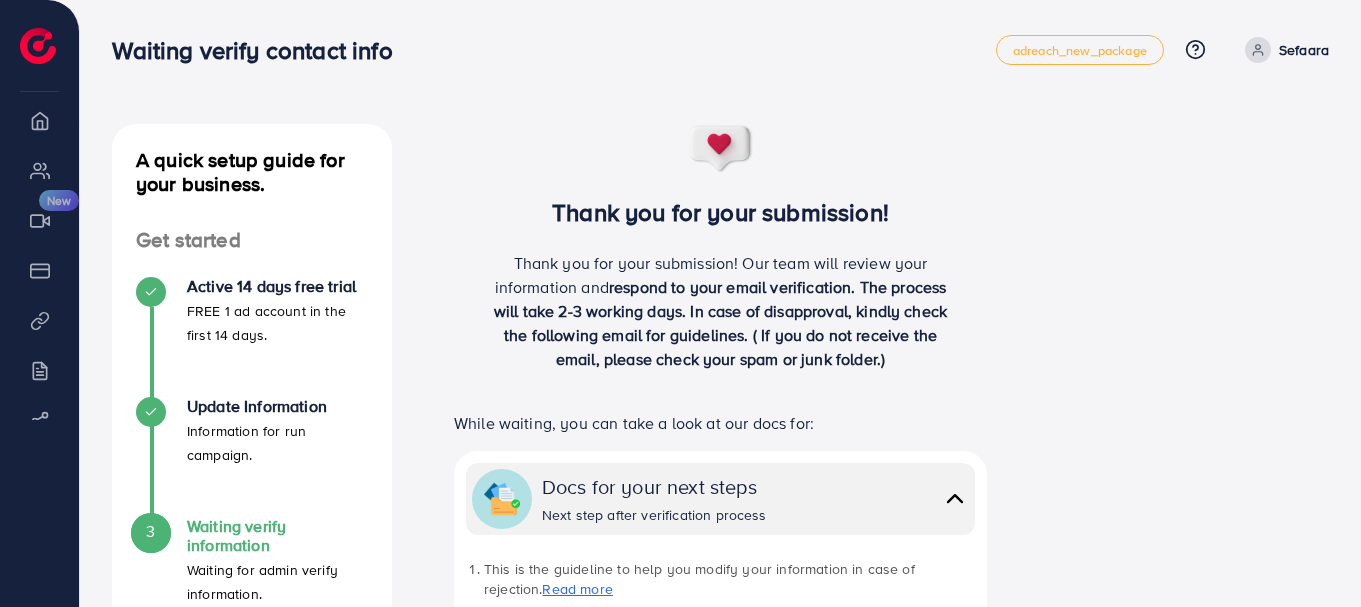 scroll, scrollTop: 0, scrollLeft: 0, axis: both 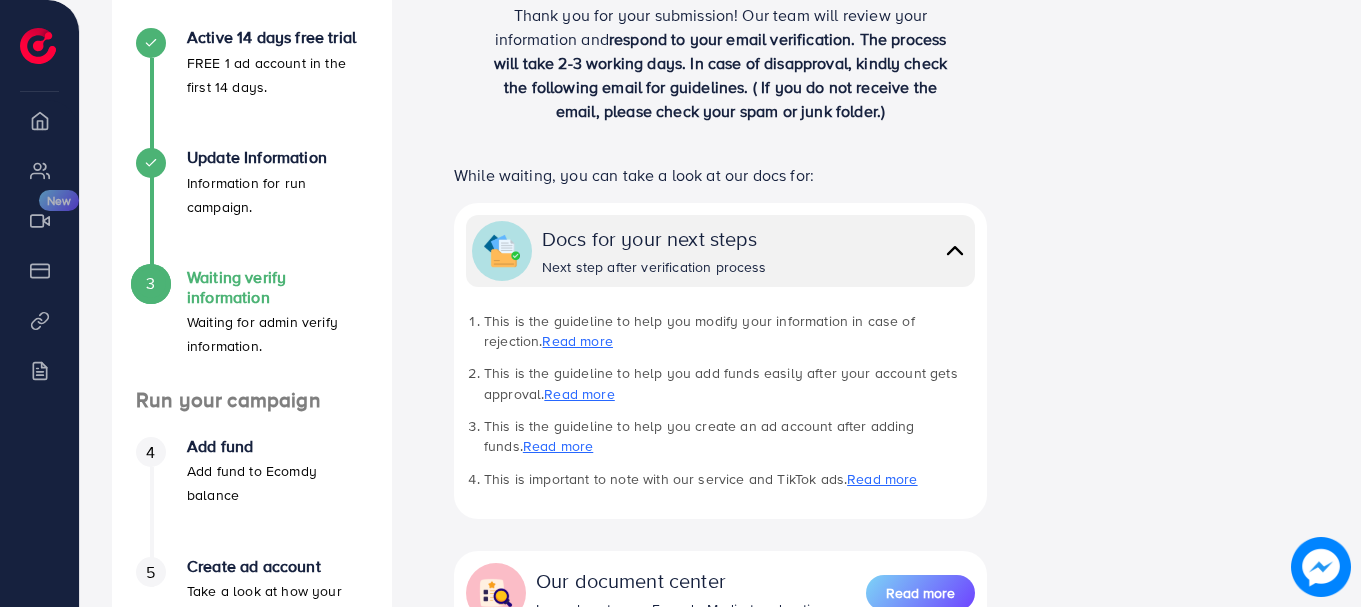 click at bounding box center (955, 250) 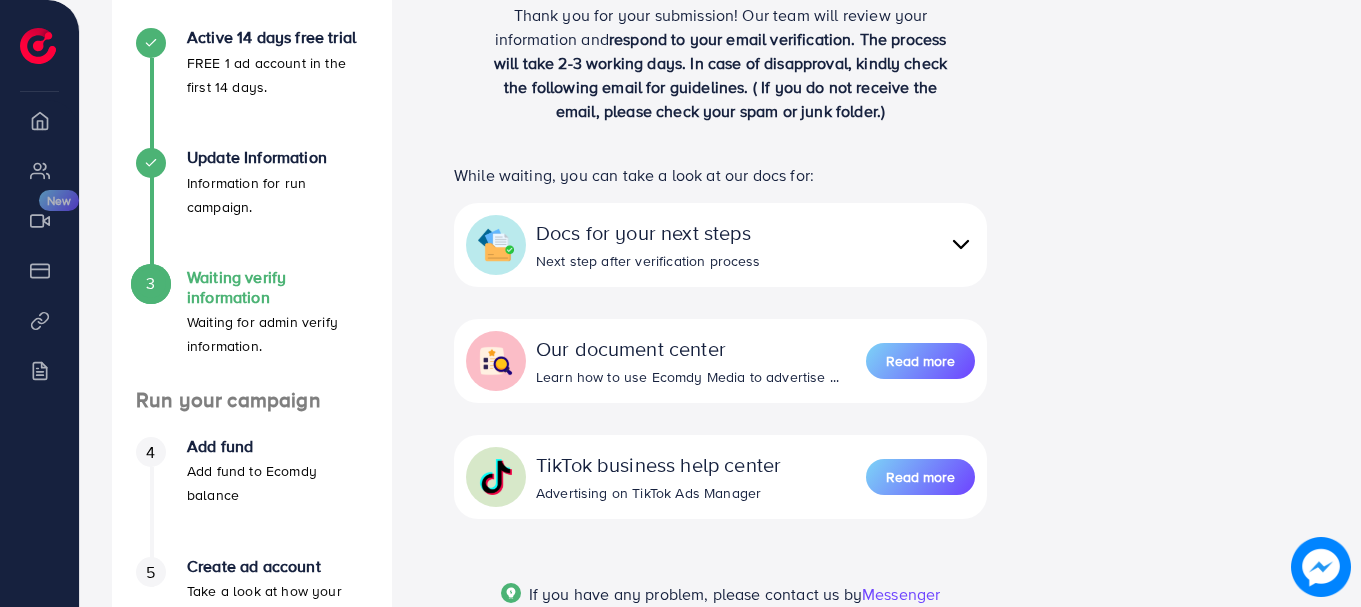 click at bounding box center [961, 244] 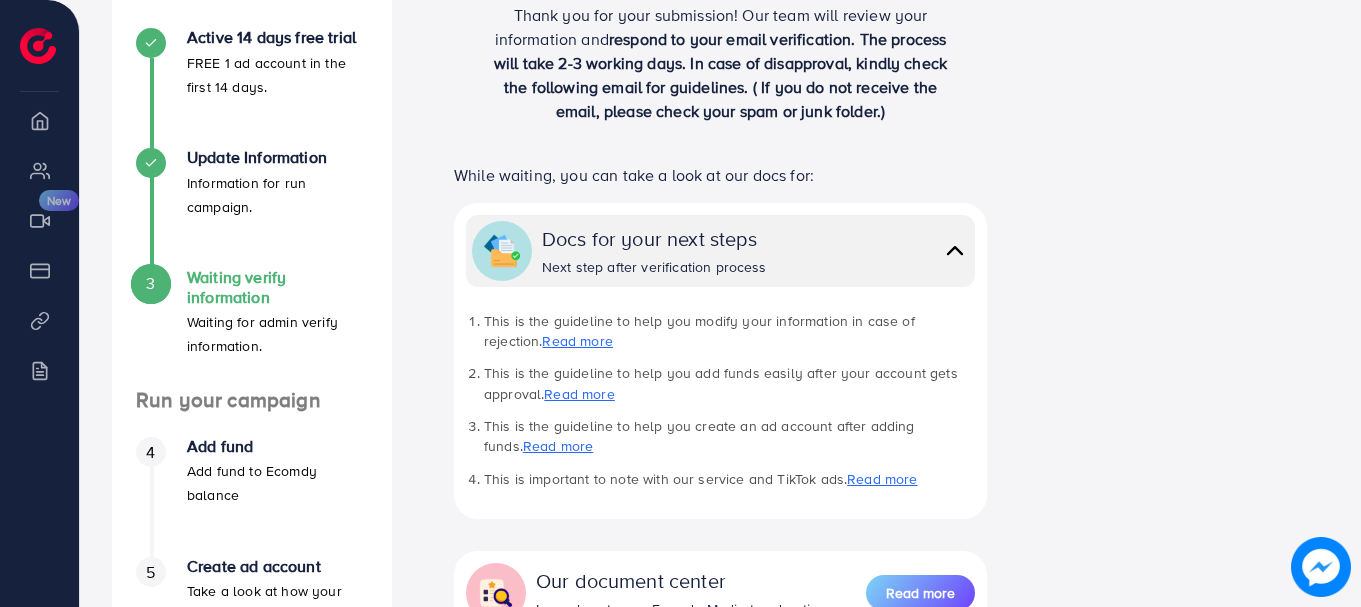 click on "While waiting, you can take a look at our docs for:" at bounding box center [720, 175] 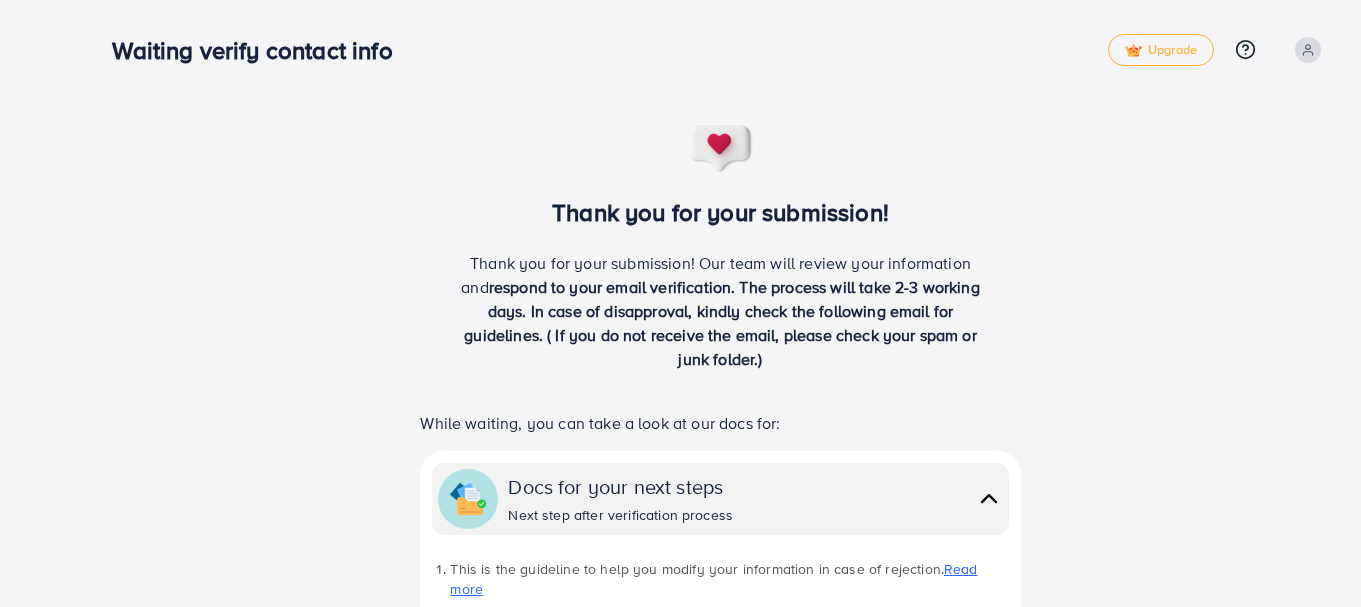 scroll, scrollTop: 0, scrollLeft: 0, axis: both 